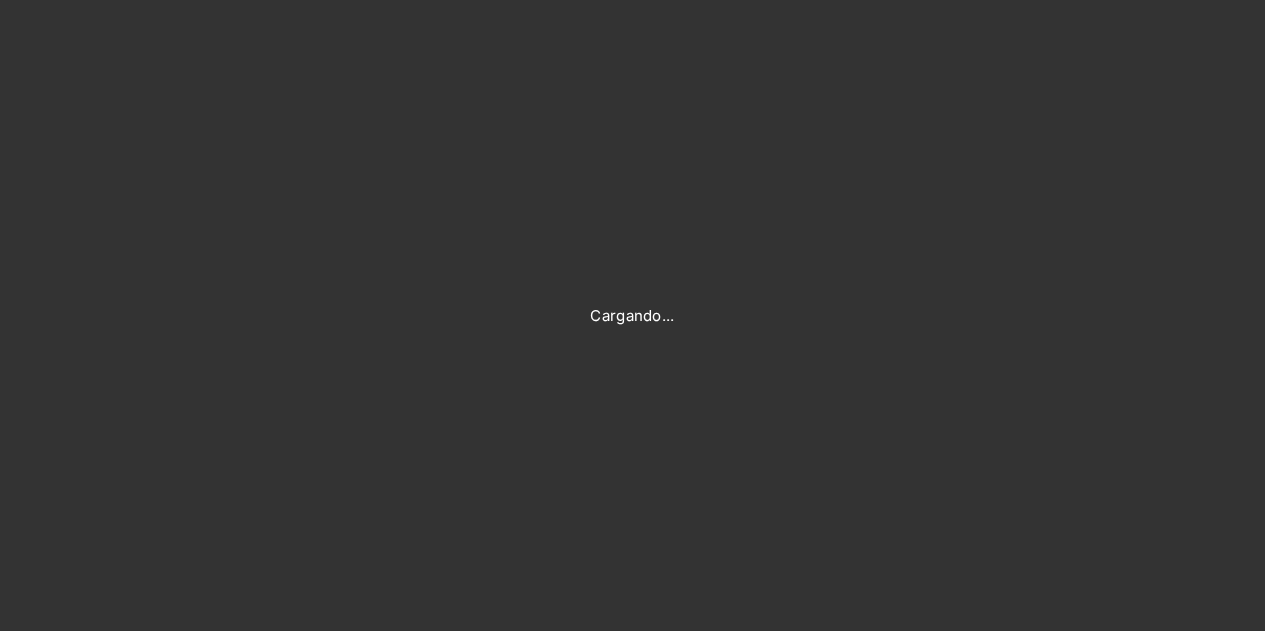 scroll, scrollTop: 0, scrollLeft: 0, axis: both 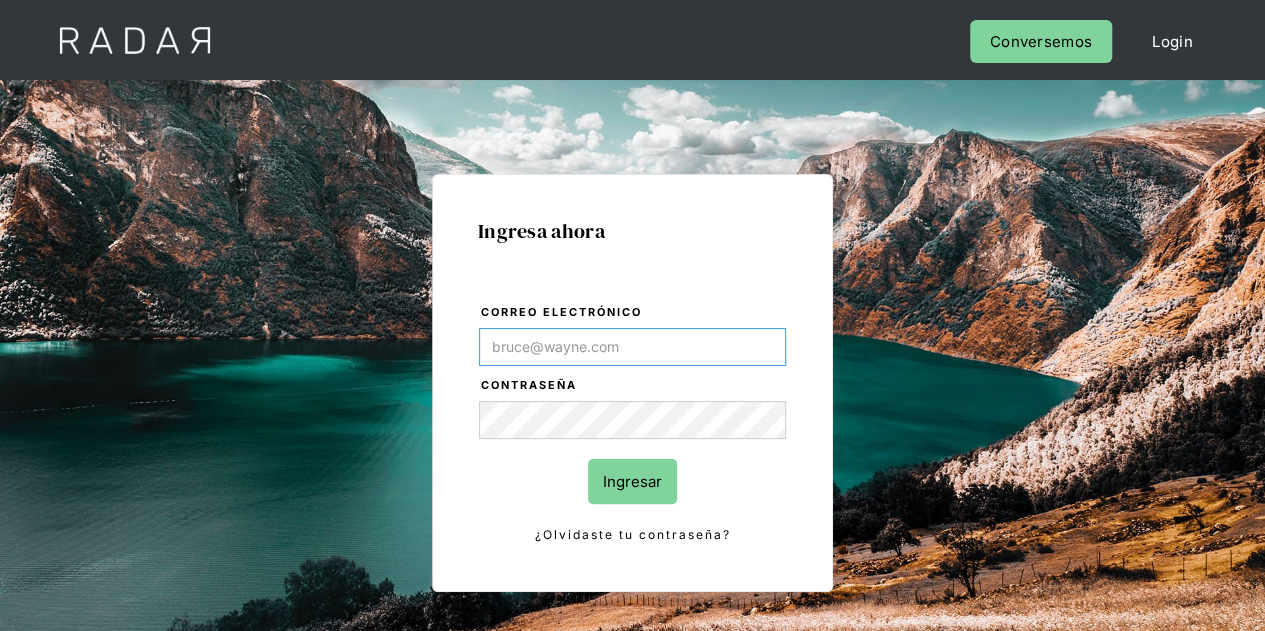 type on "[PERSON_NAME][EMAIL_ADDRESS][PERSON_NAME][DOMAIN_NAME]" 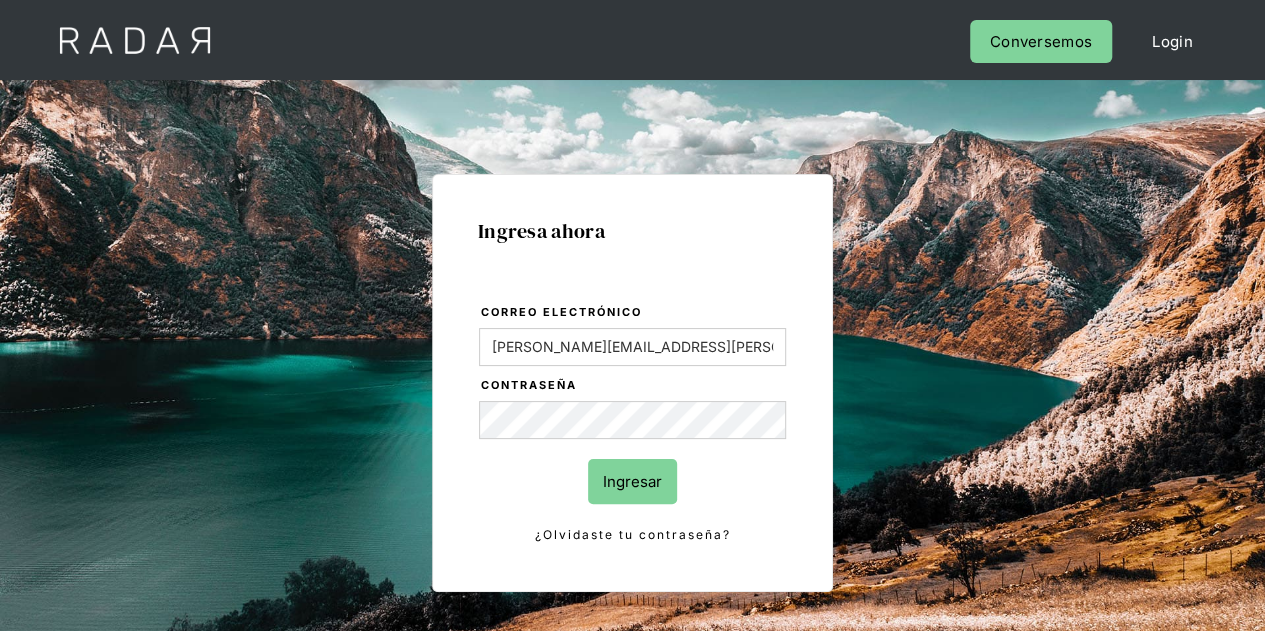 click on "Ingresar" at bounding box center [632, 481] 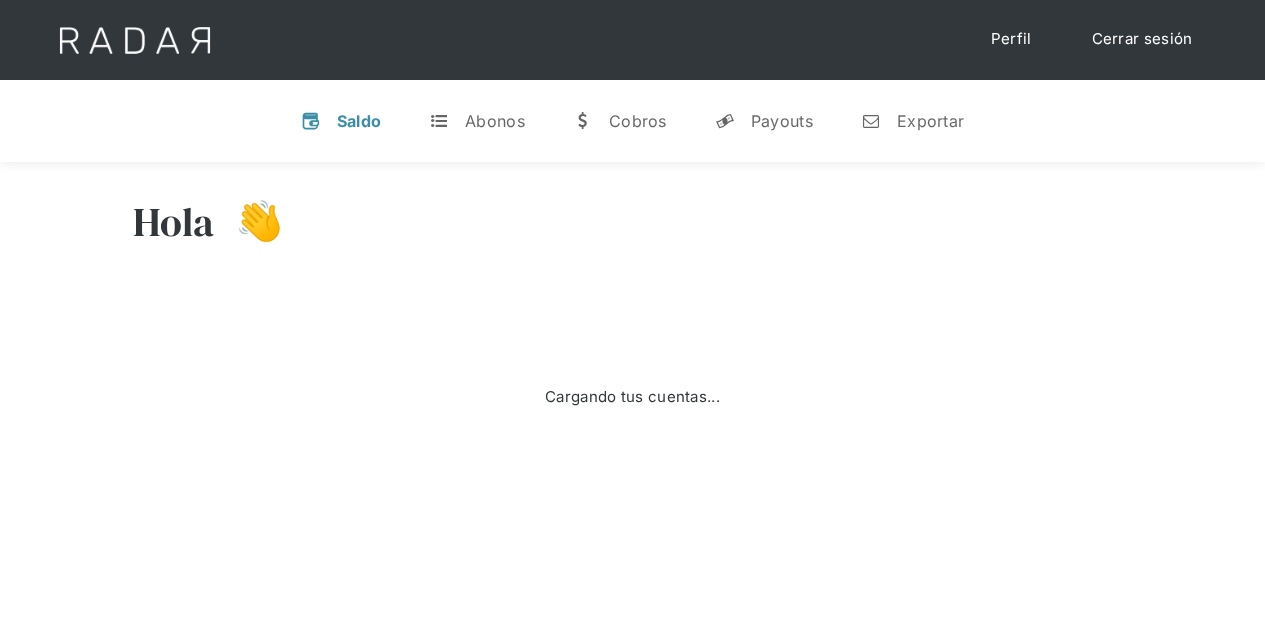 scroll, scrollTop: 0, scrollLeft: 0, axis: both 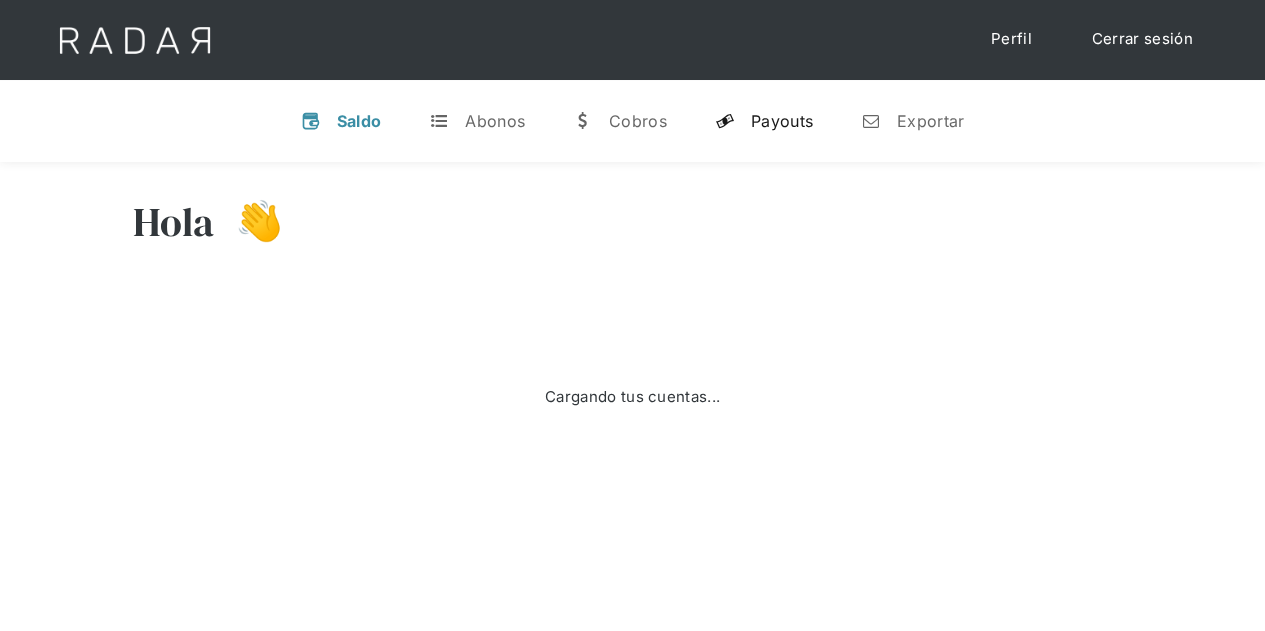 click on "Payouts" at bounding box center (782, 121) 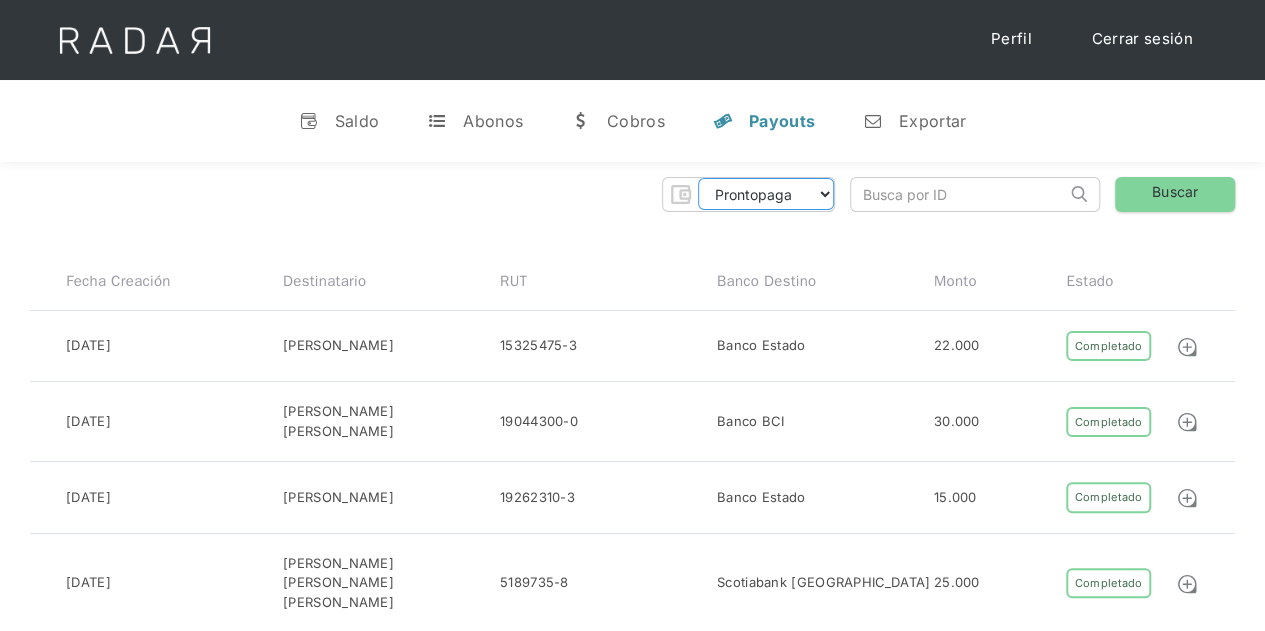 click on "Prontopaga Prontopaga 2" at bounding box center (766, 194) 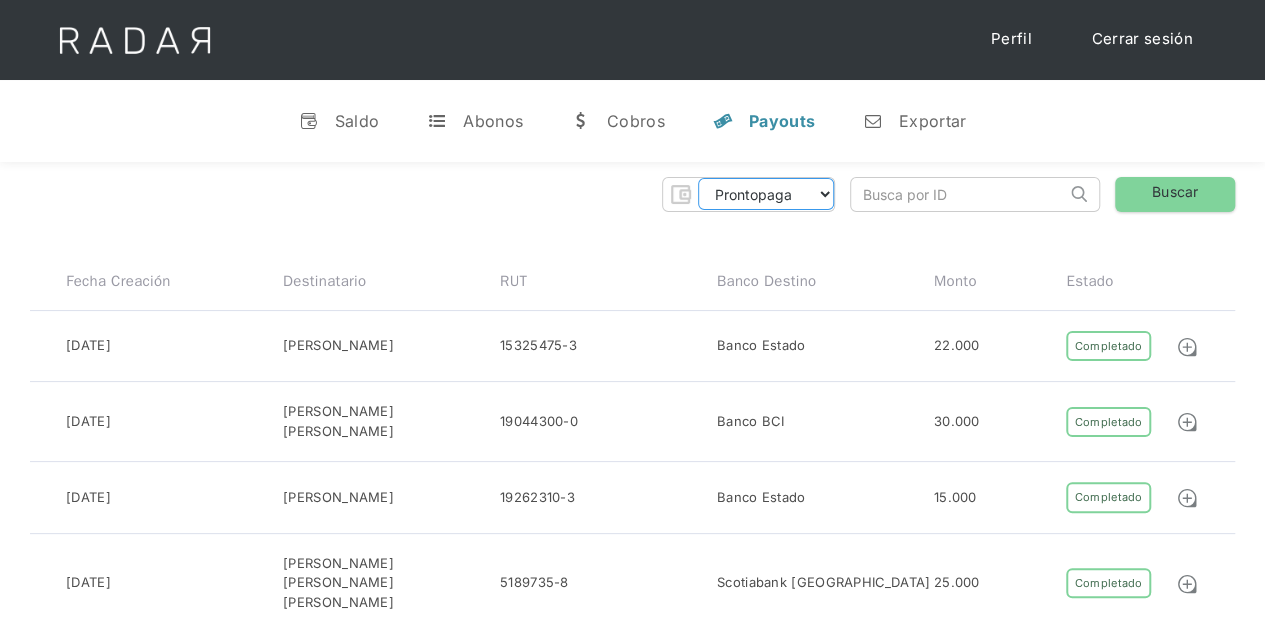 select on "prontopaga-2" 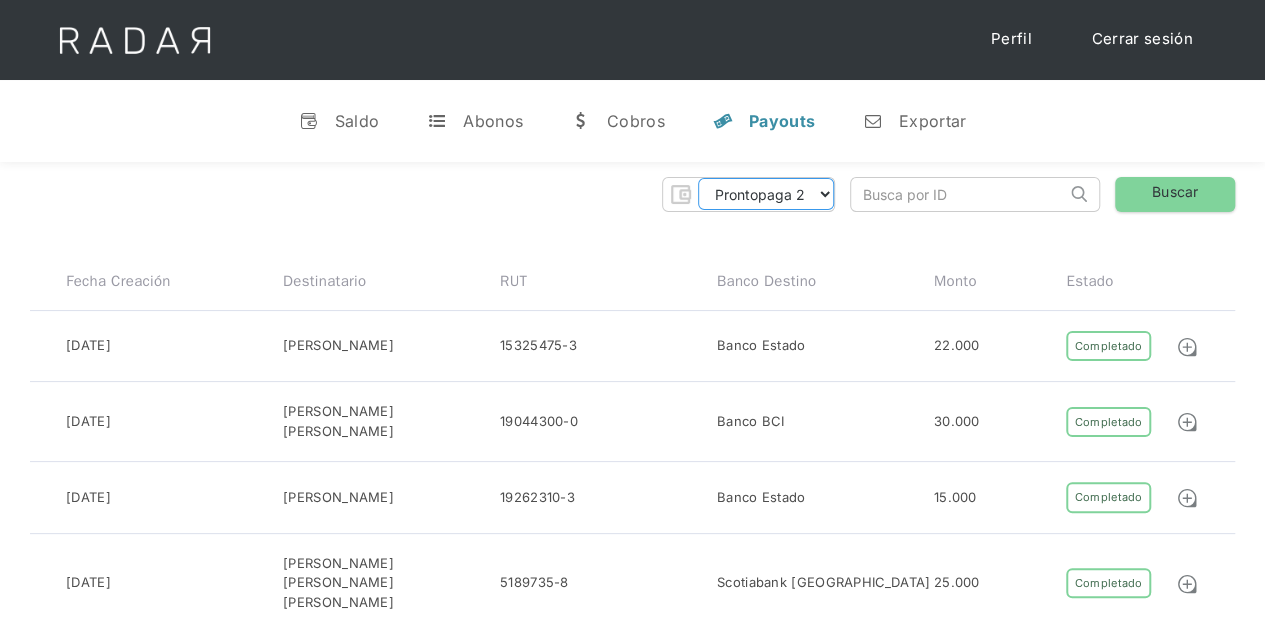 click on "Prontopaga Prontopaga 2" at bounding box center (766, 194) 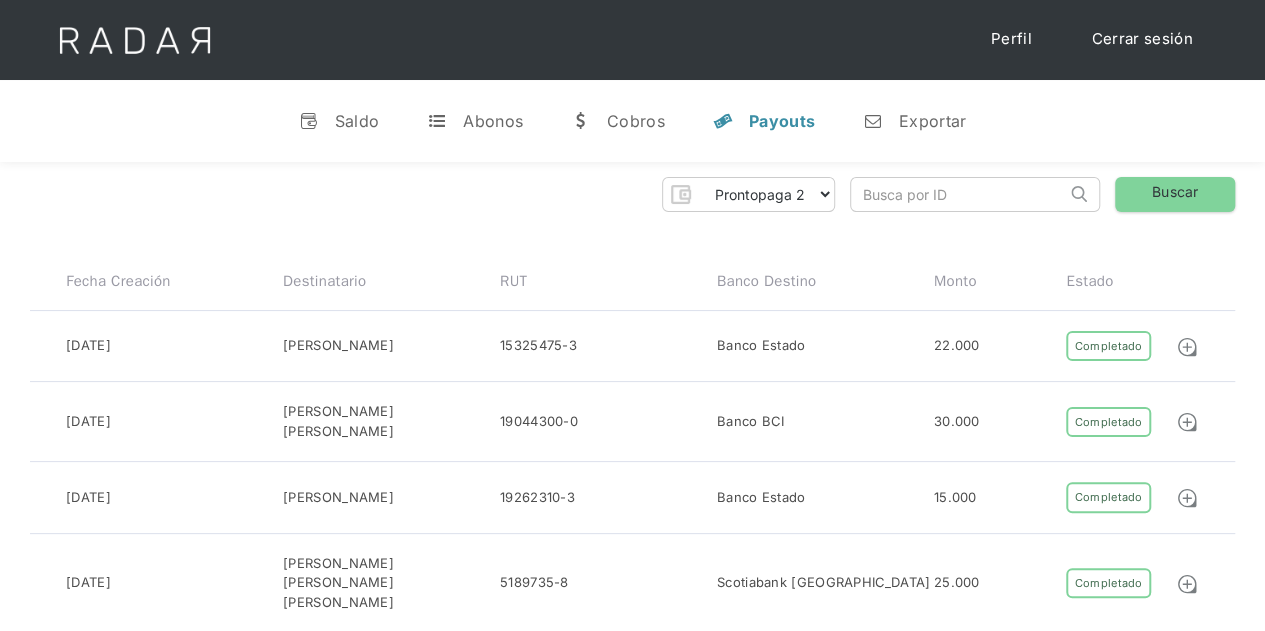 click at bounding box center (958, 194) 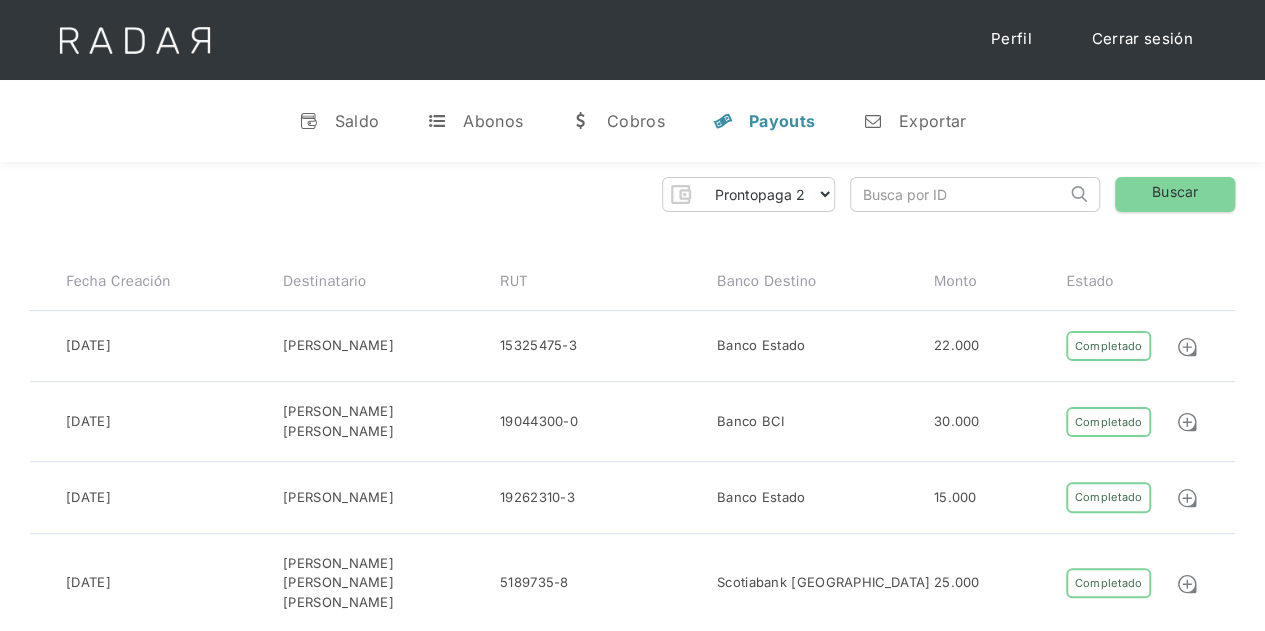 paste on "262140253" 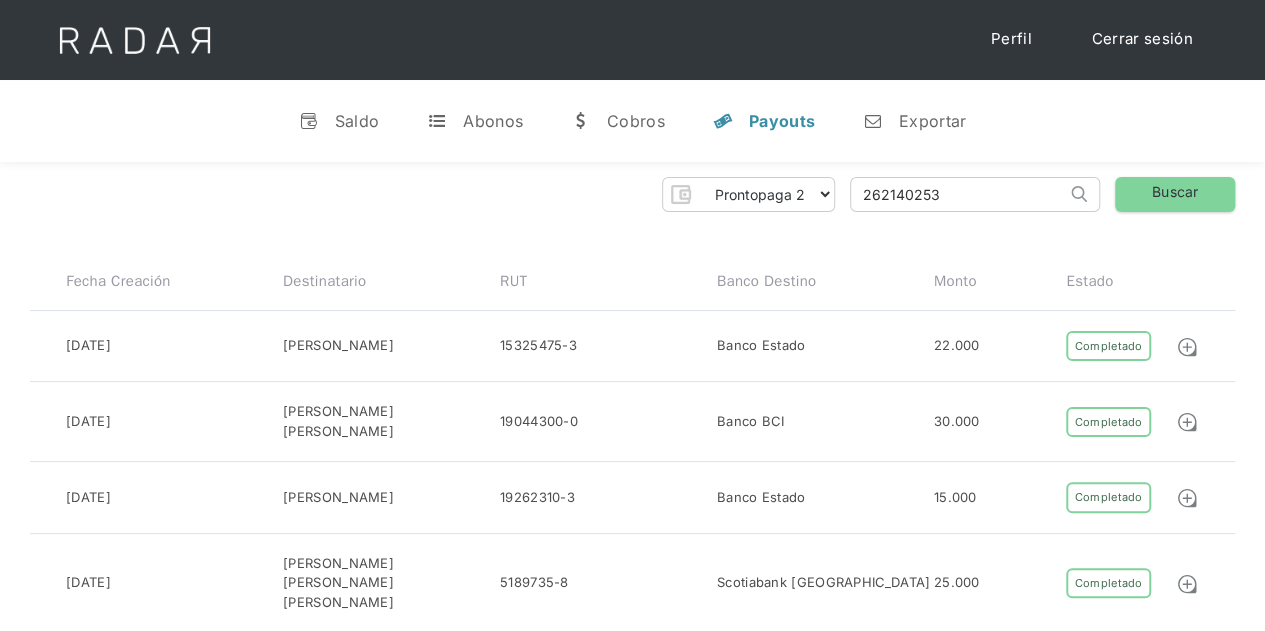 click on "262140253" at bounding box center [958, 194] 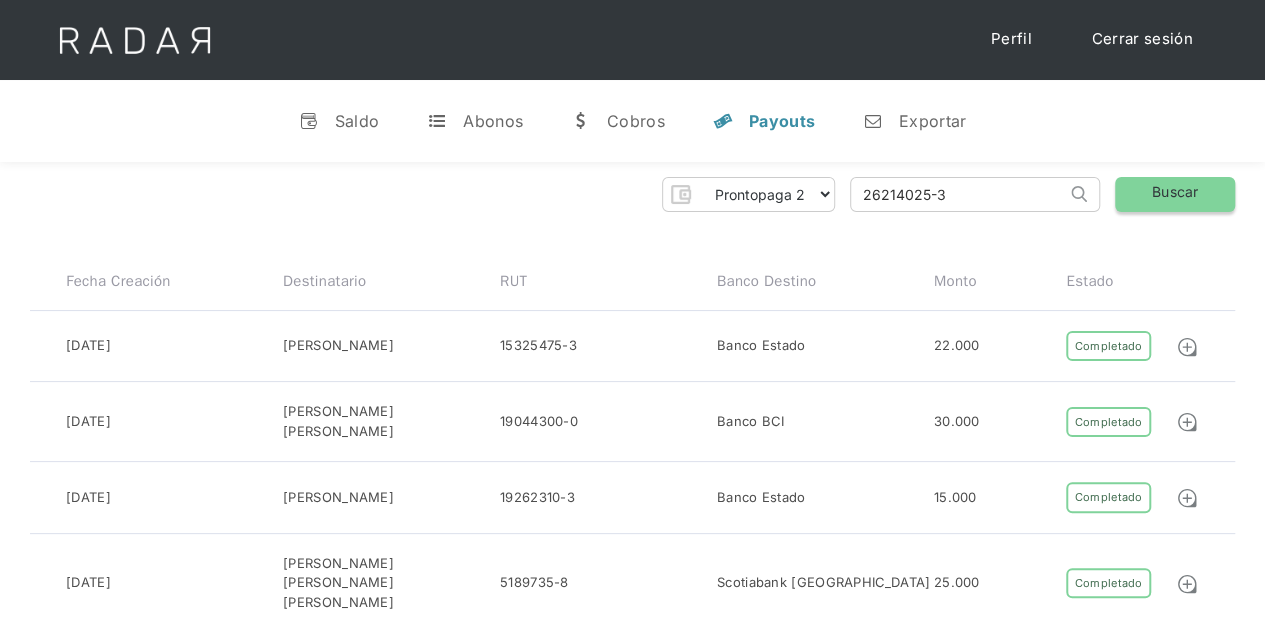type on "26214025-3" 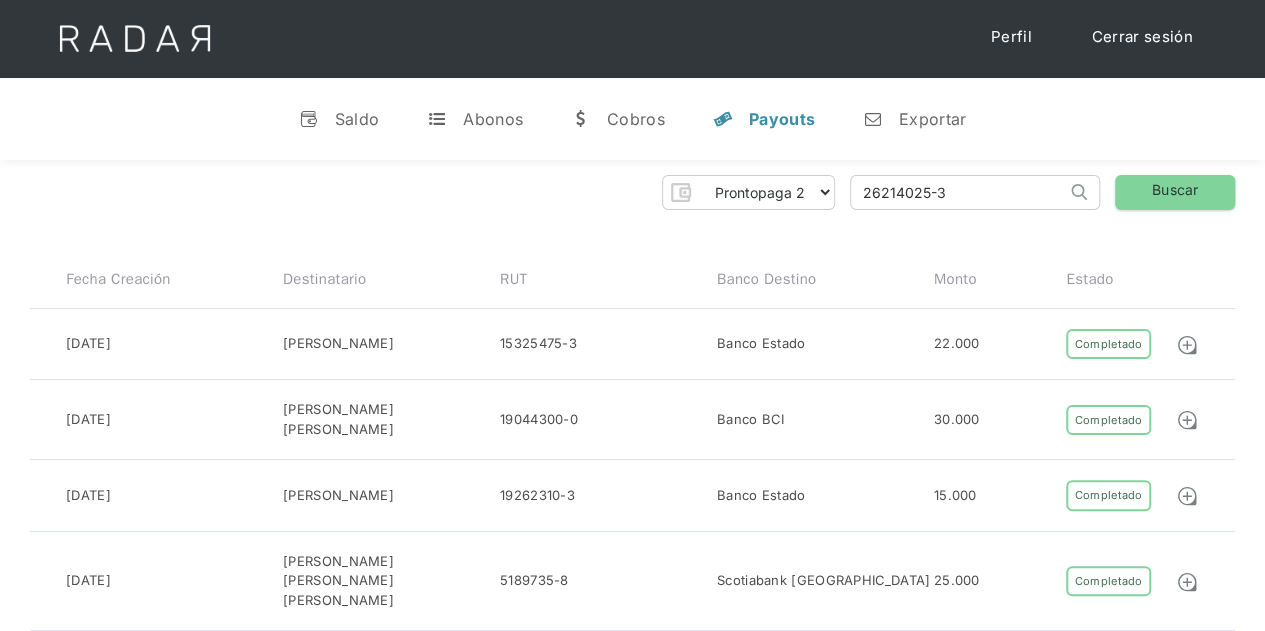scroll, scrollTop: 0, scrollLeft: 0, axis: both 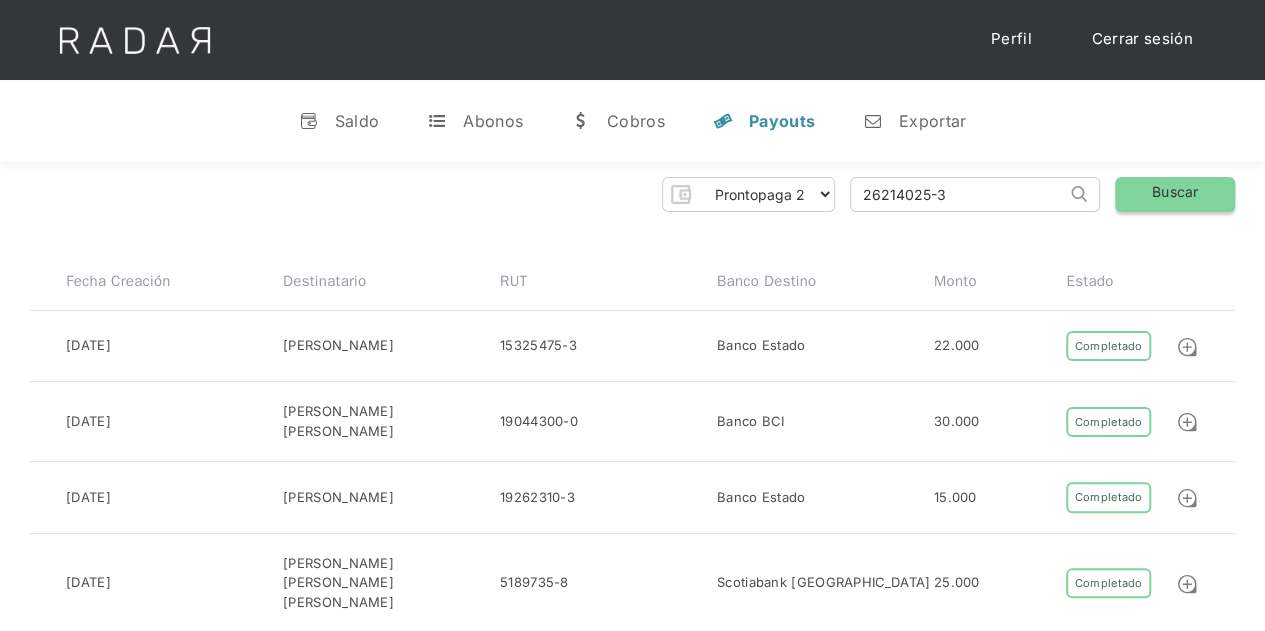 click on "Buscar" at bounding box center [1175, 194] 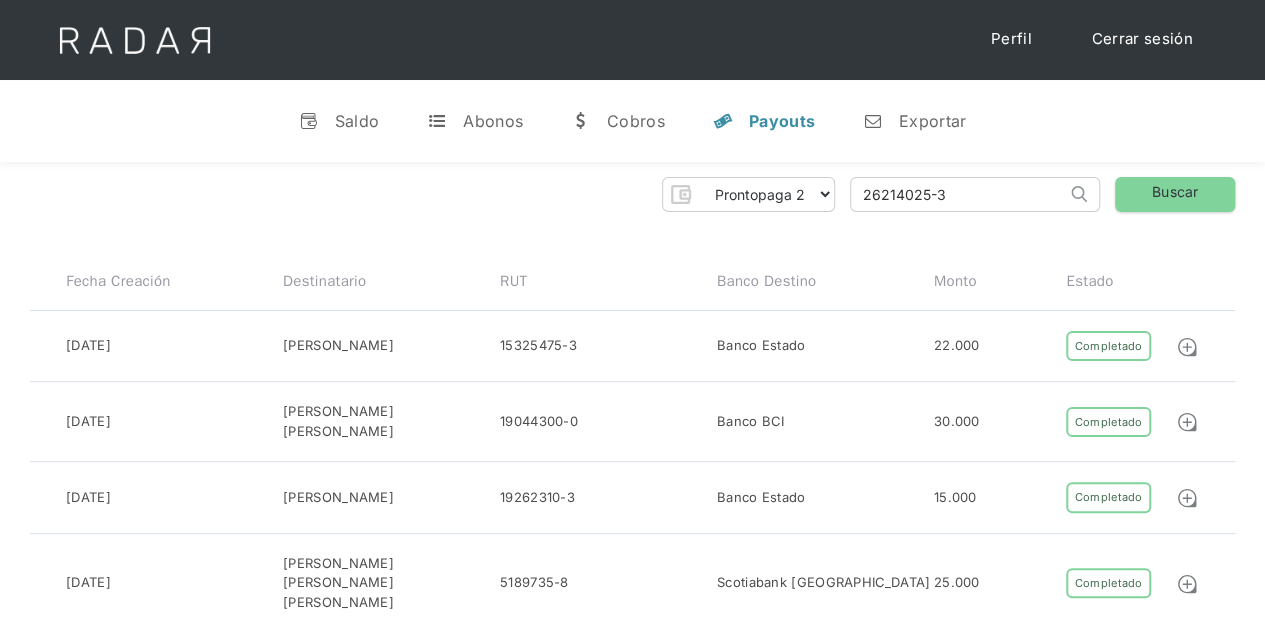 click at bounding box center (1079, 194) 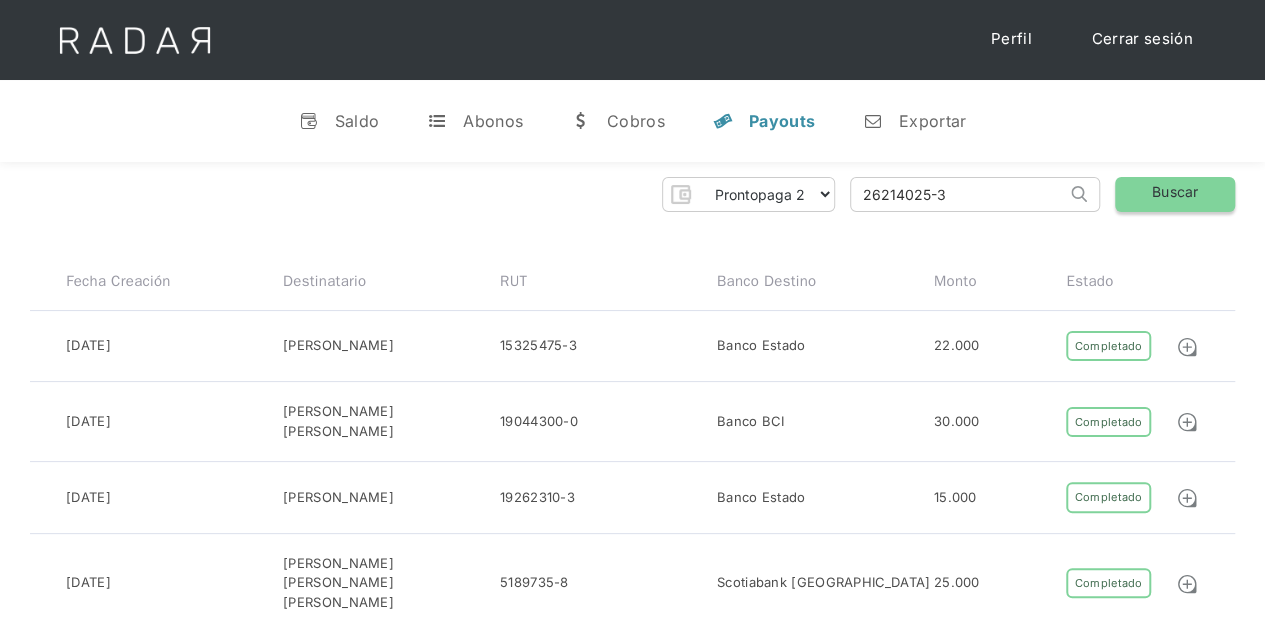 click on "Buscar" at bounding box center [1175, 194] 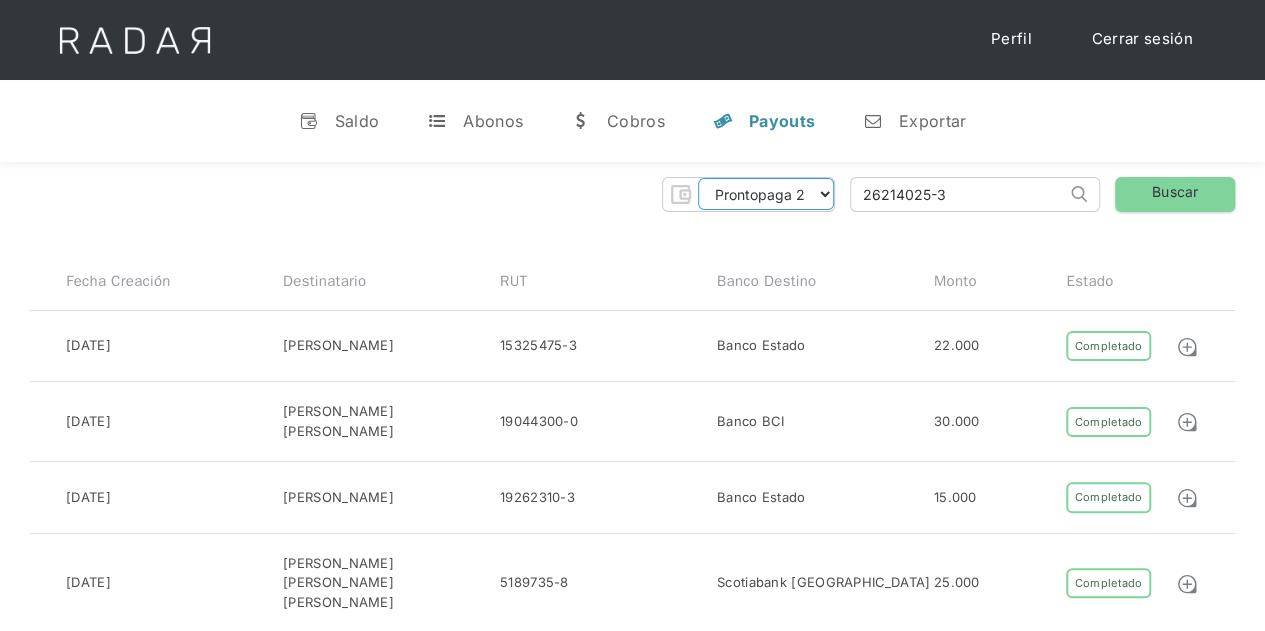 click on "Prontopaga Prontopaga 2" at bounding box center [766, 194] 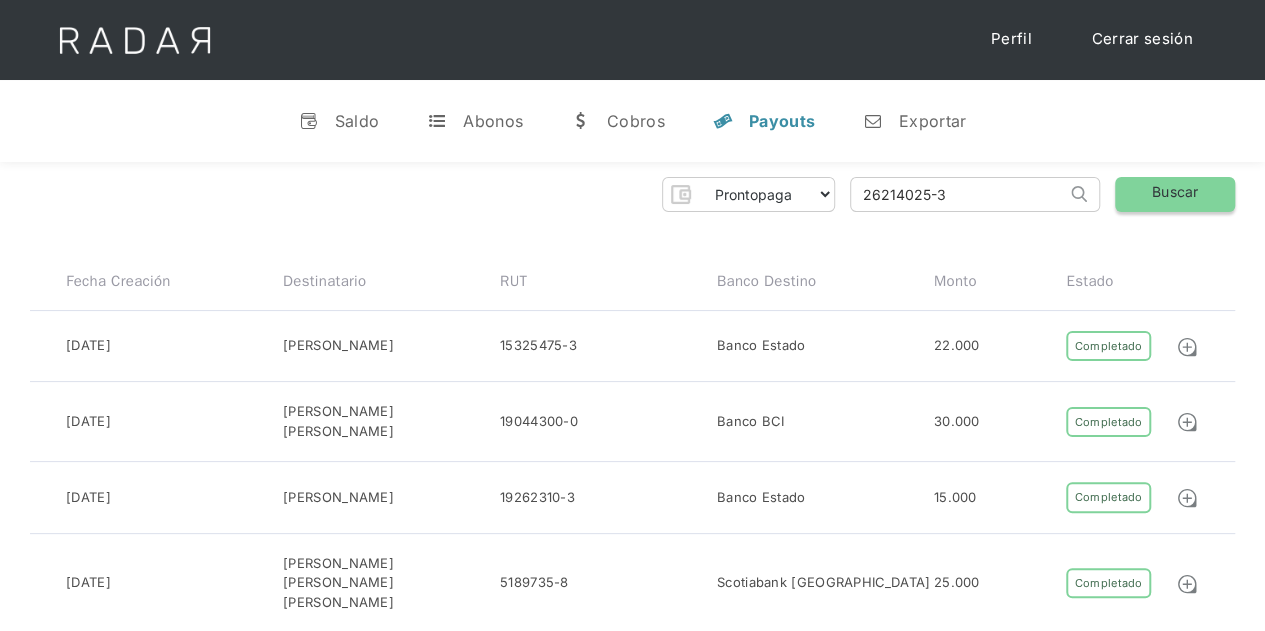 click on "Buscar" at bounding box center (1175, 194) 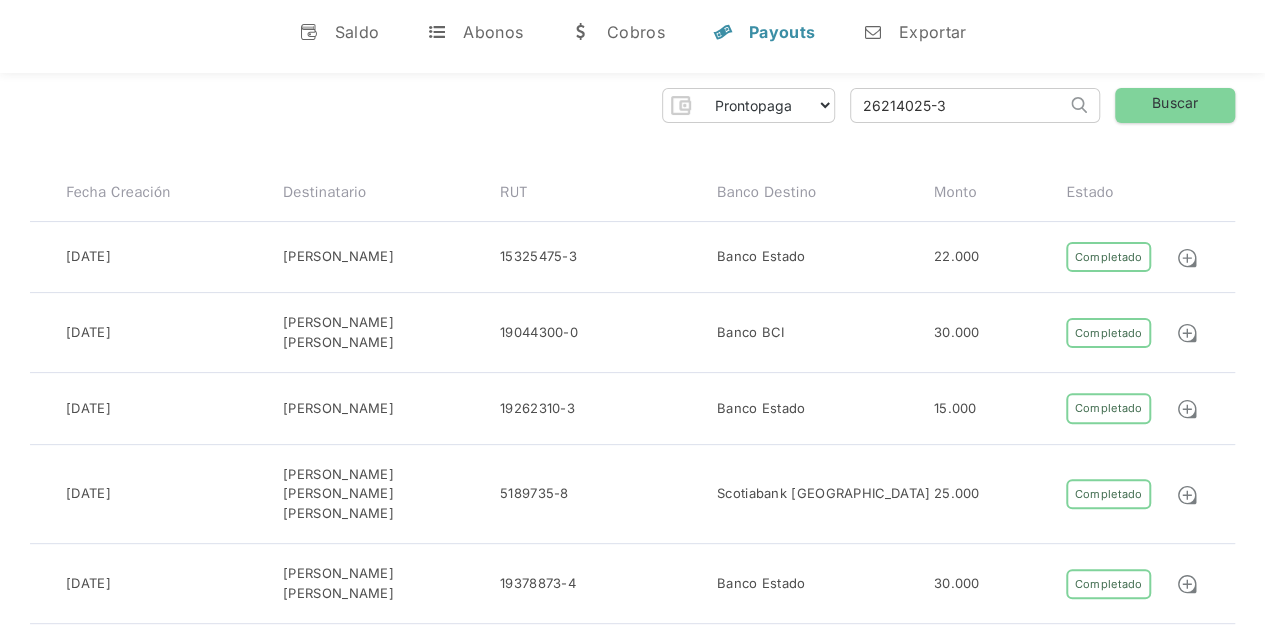 scroll, scrollTop: 0, scrollLeft: 0, axis: both 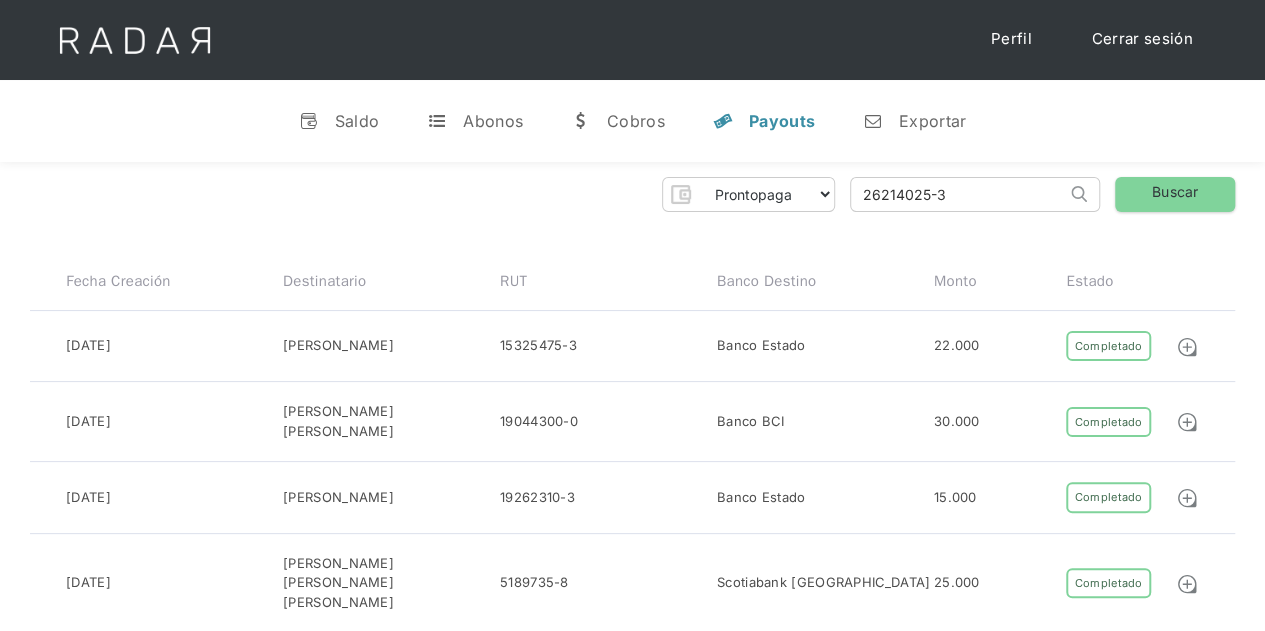 drag, startPoint x: 945, startPoint y: 197, endPoint x: 752, endPoint y: 197, distance: 193 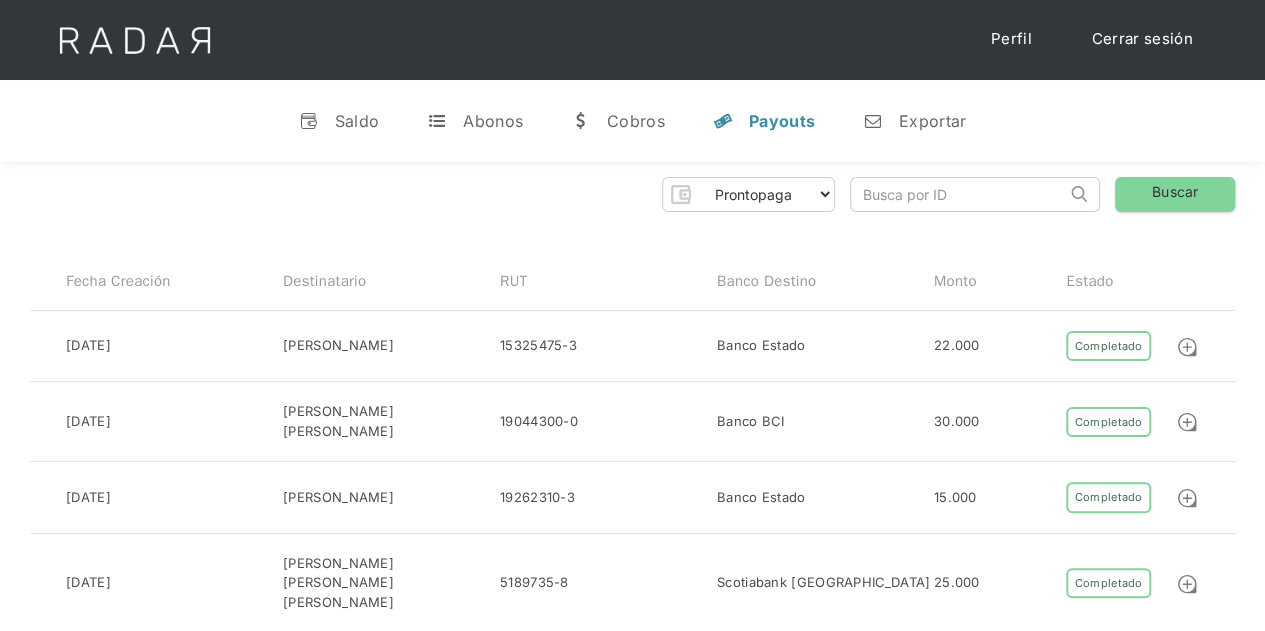 type 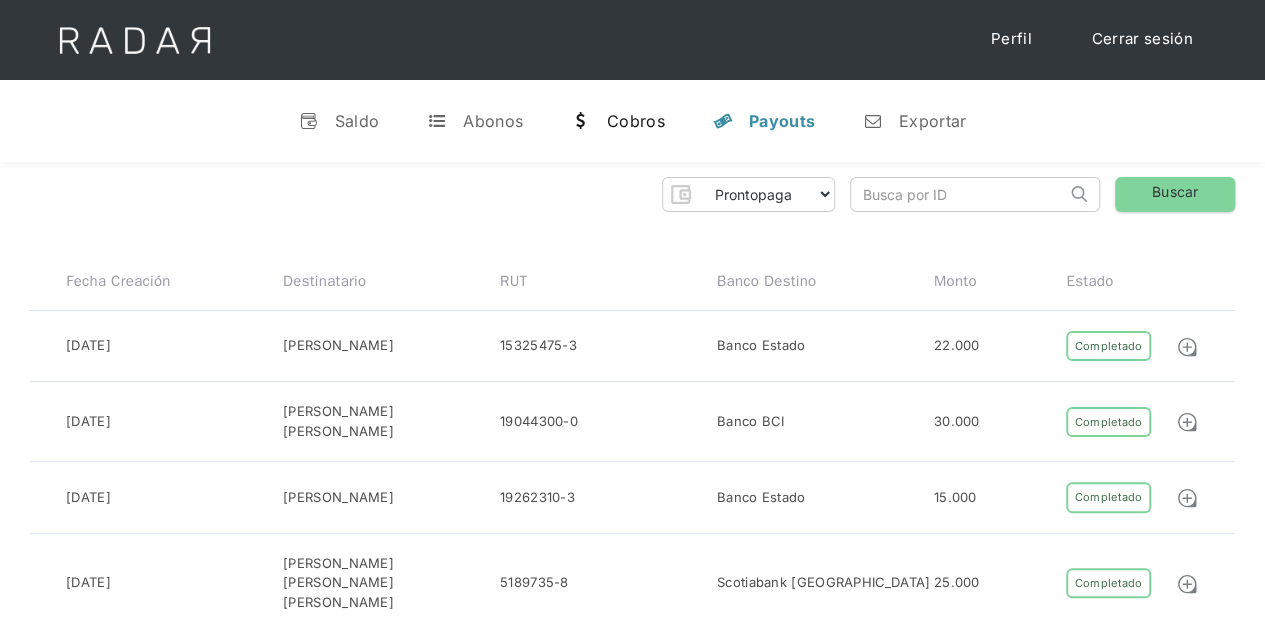 click on "Cobros" at bounding box center (636, 121) 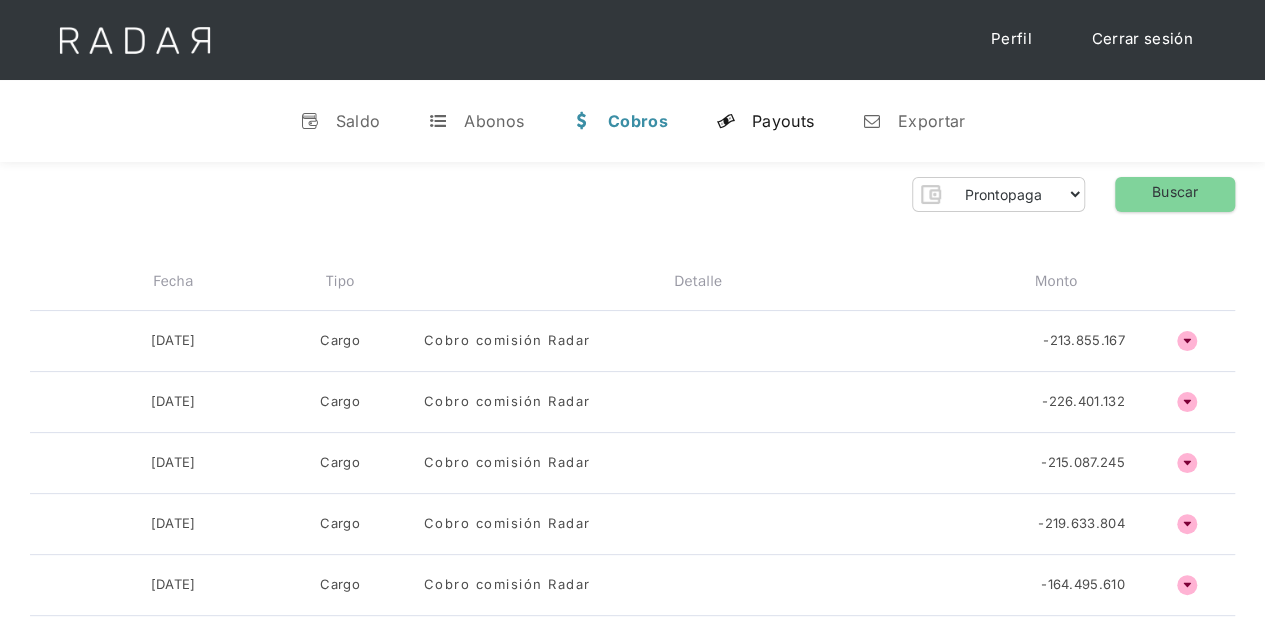 click on "Payouts" at bounding box center (783, 121) 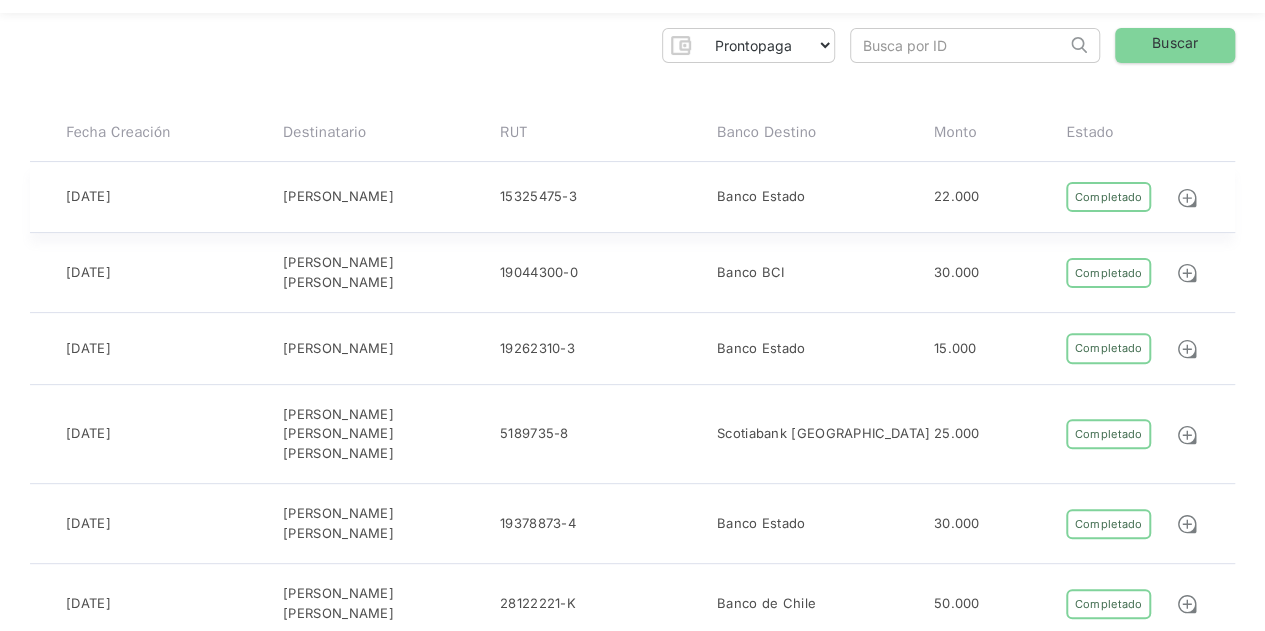 scroll, scrollTop: 0, scrollLeft: 0, axis: both 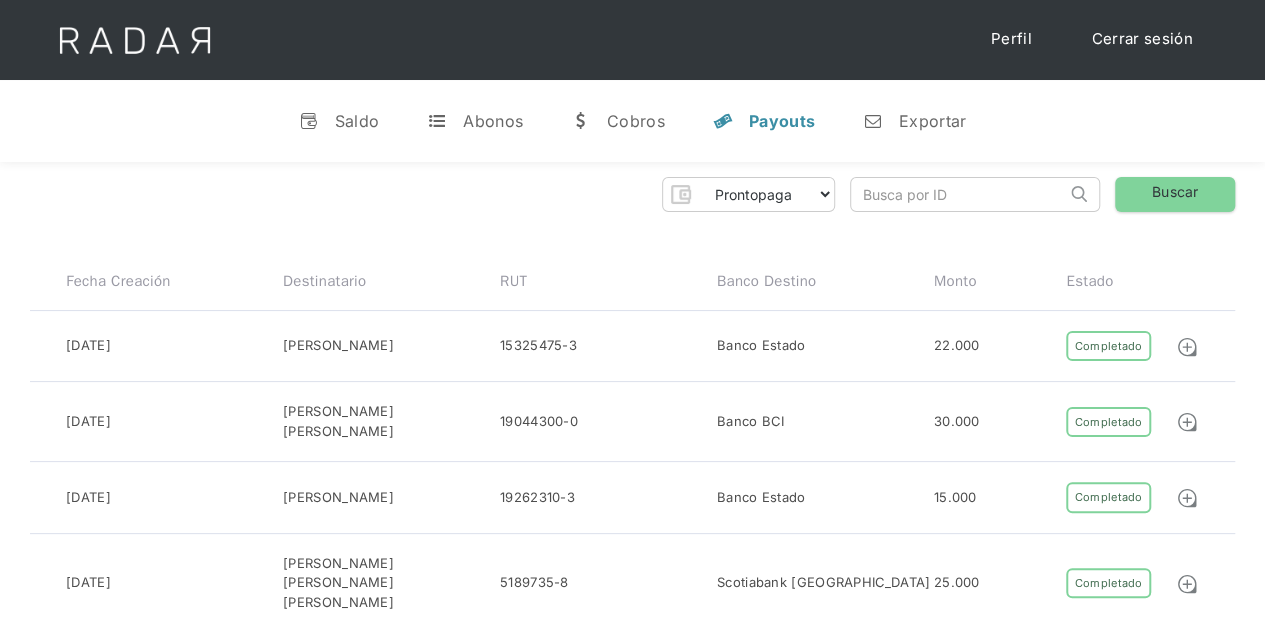 click at bounding box center [958, 194] 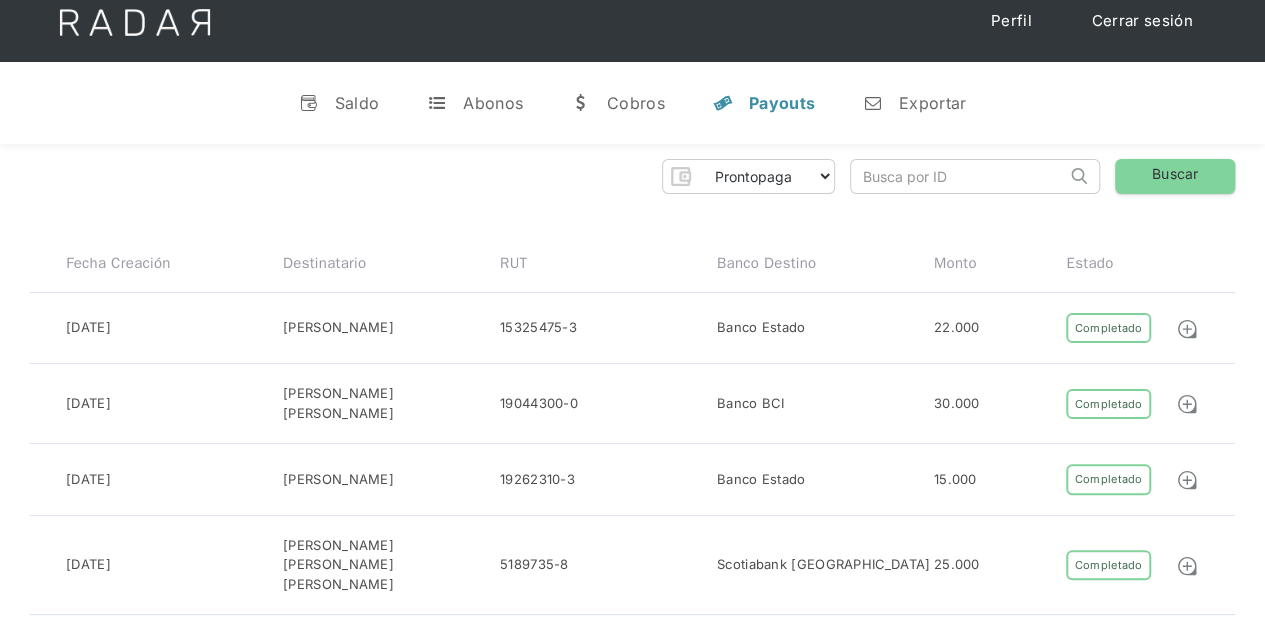 scroll, scrollTop: 0, scrollLeft: 0, axis: both 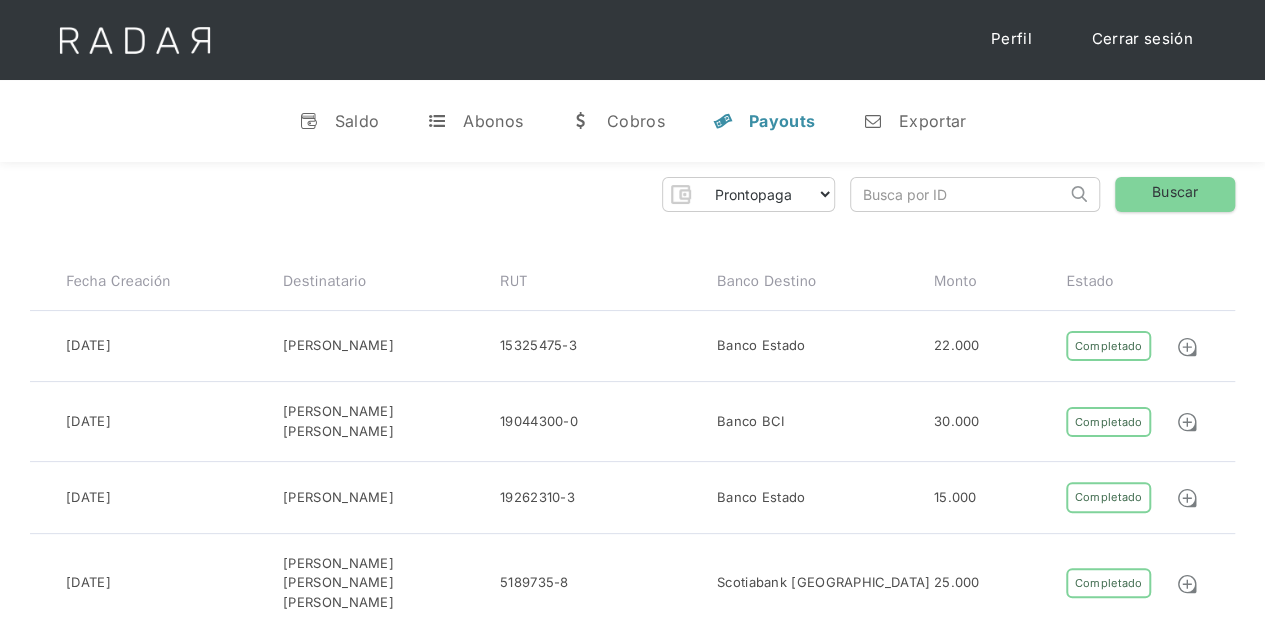 click at bounding box center (958, 194) 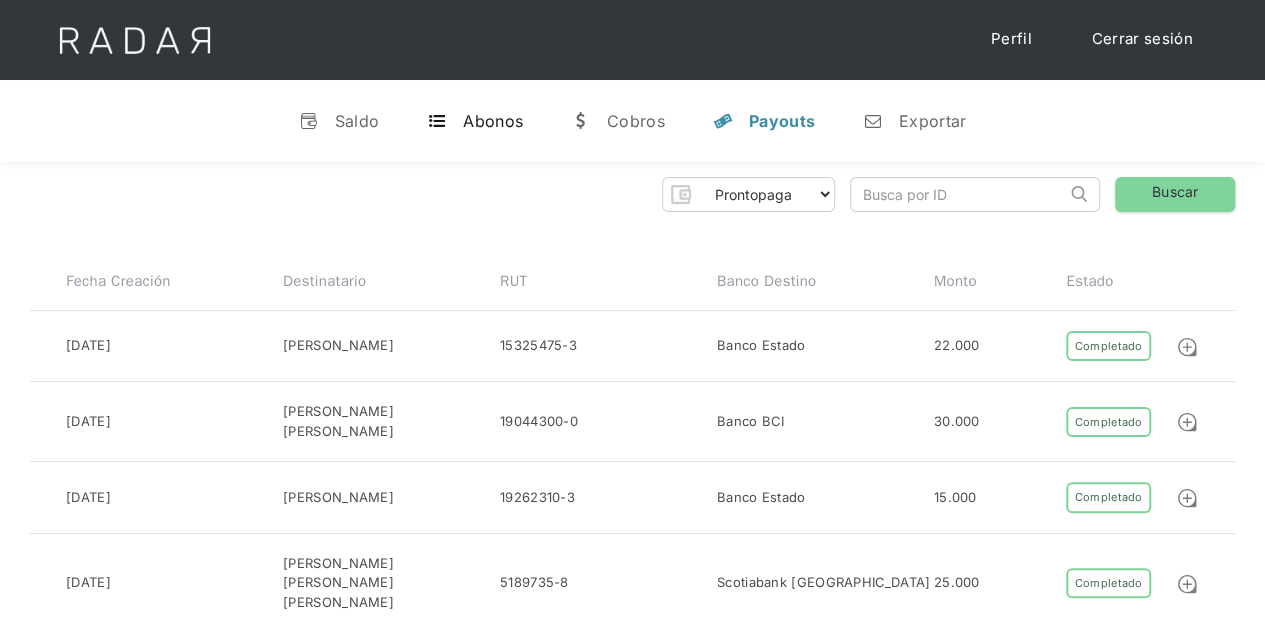 click on "Abonos" at bounding box center [493, 121] 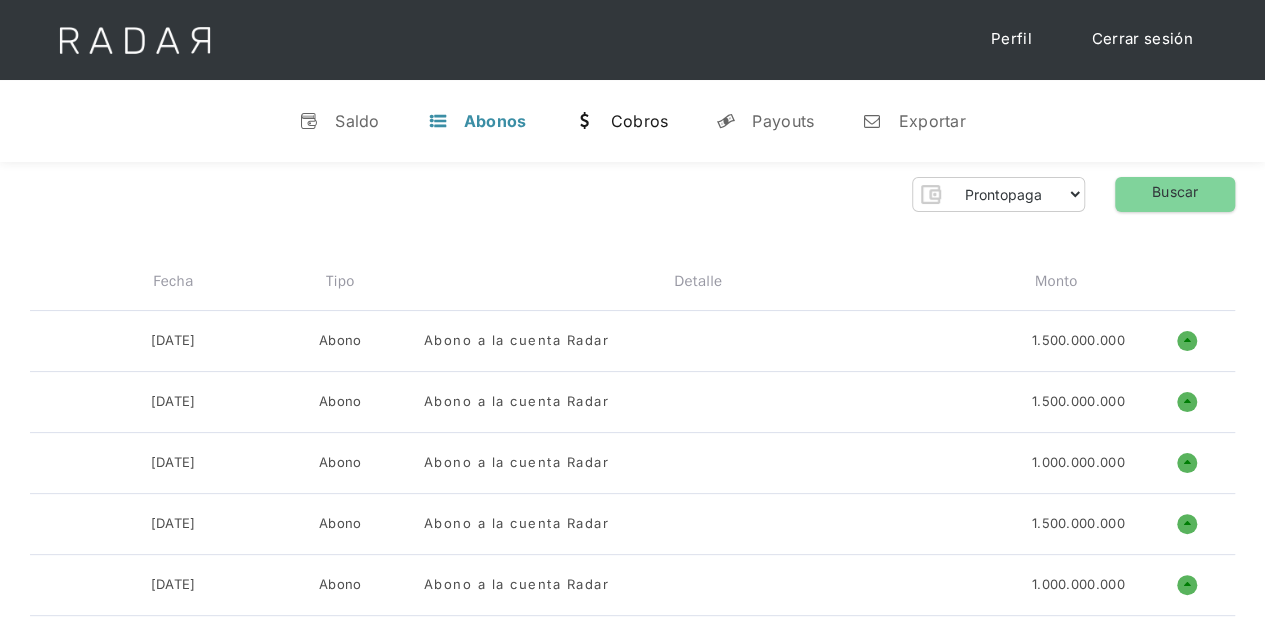 click on "w Cobros" at bounding box center [621, 121] 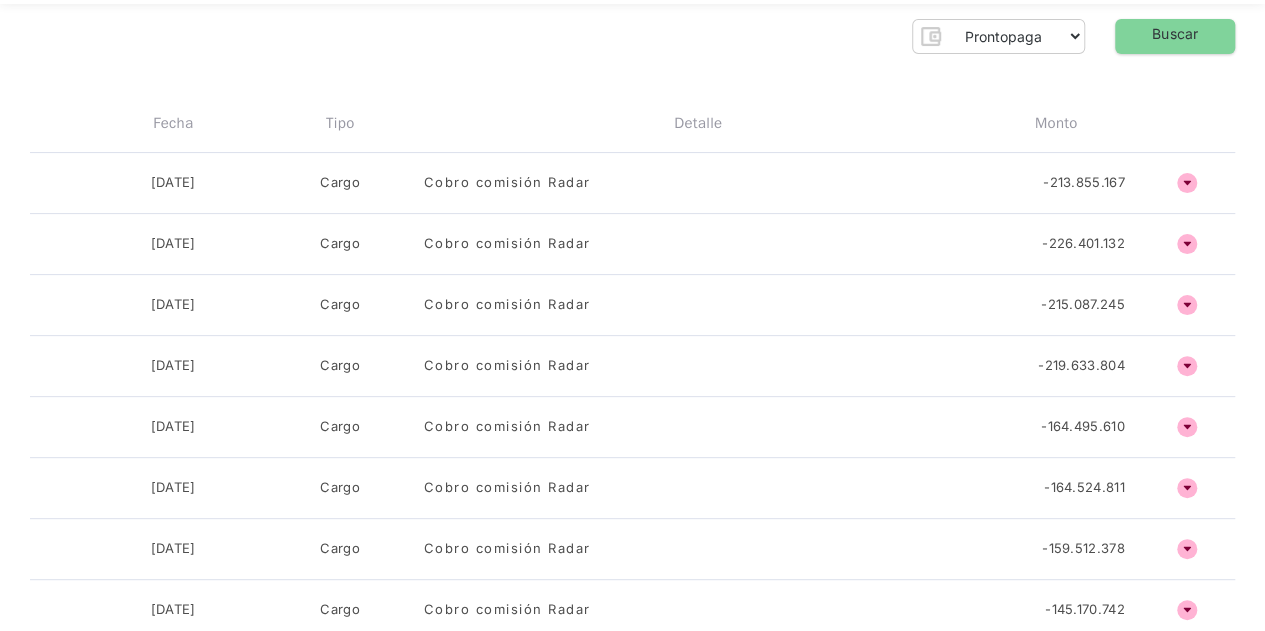 scroll, scrollTop: 200, scrollLeft: 0, axis: vertical 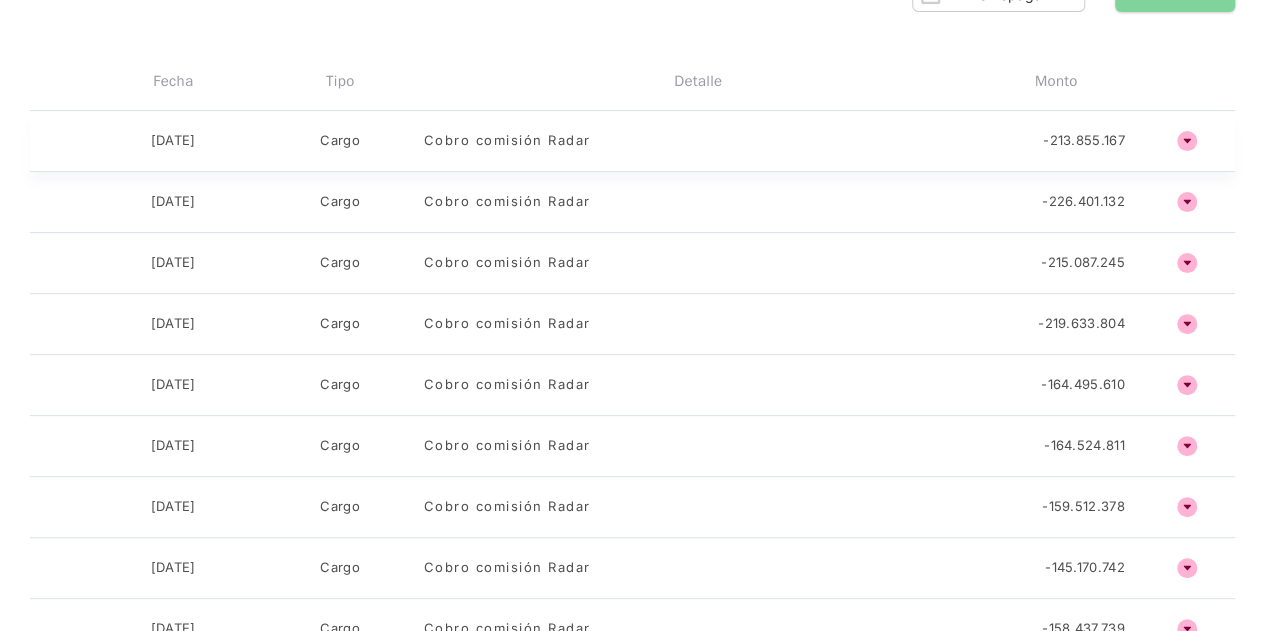 click on "ñ" at bounding box center (1187, 141) 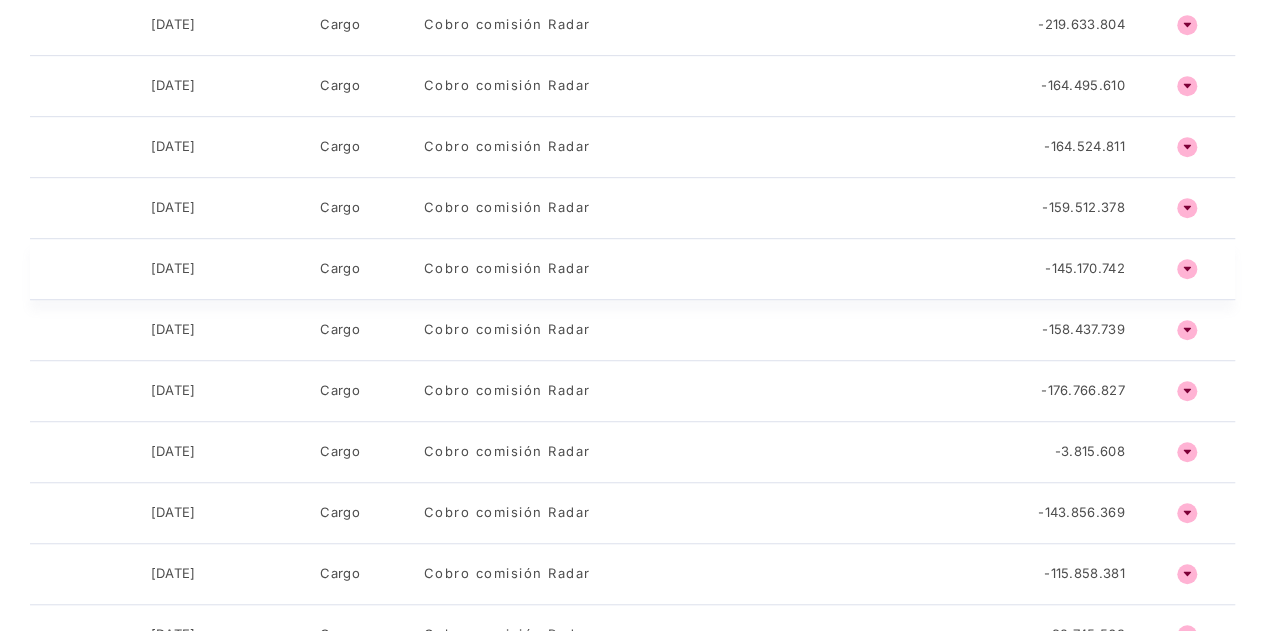 scroll, scrollTop: 399, scrollLeft: 0, axis: vertical 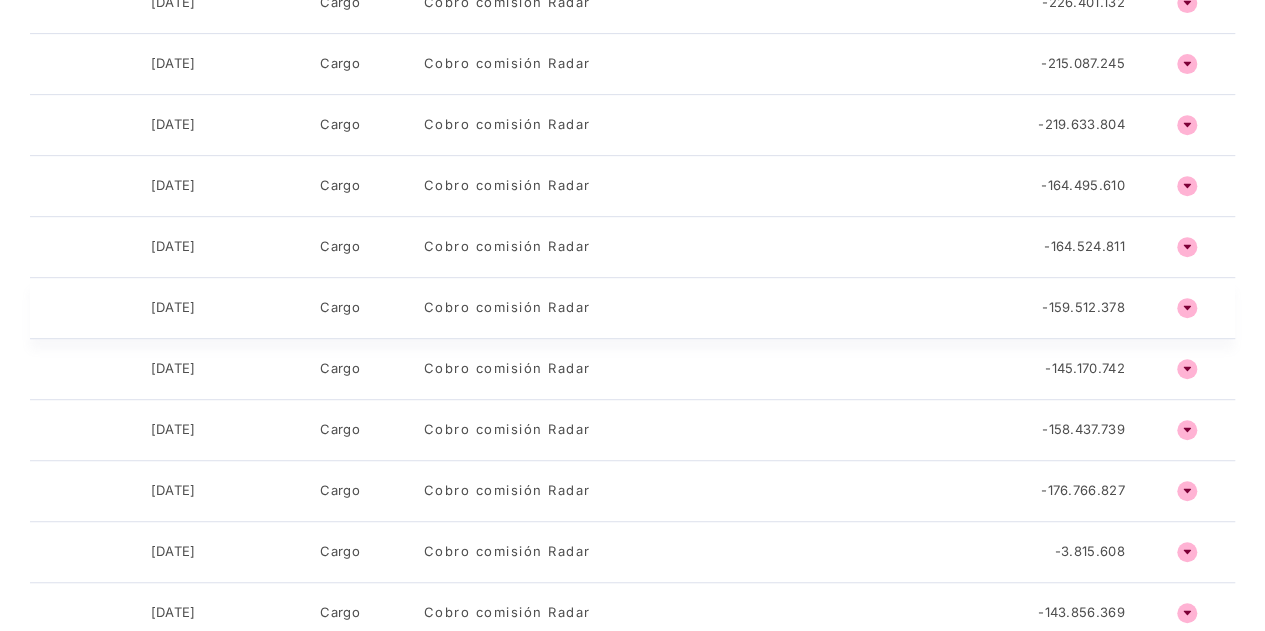 click on "ñ" at bounding box center [1187, -58] 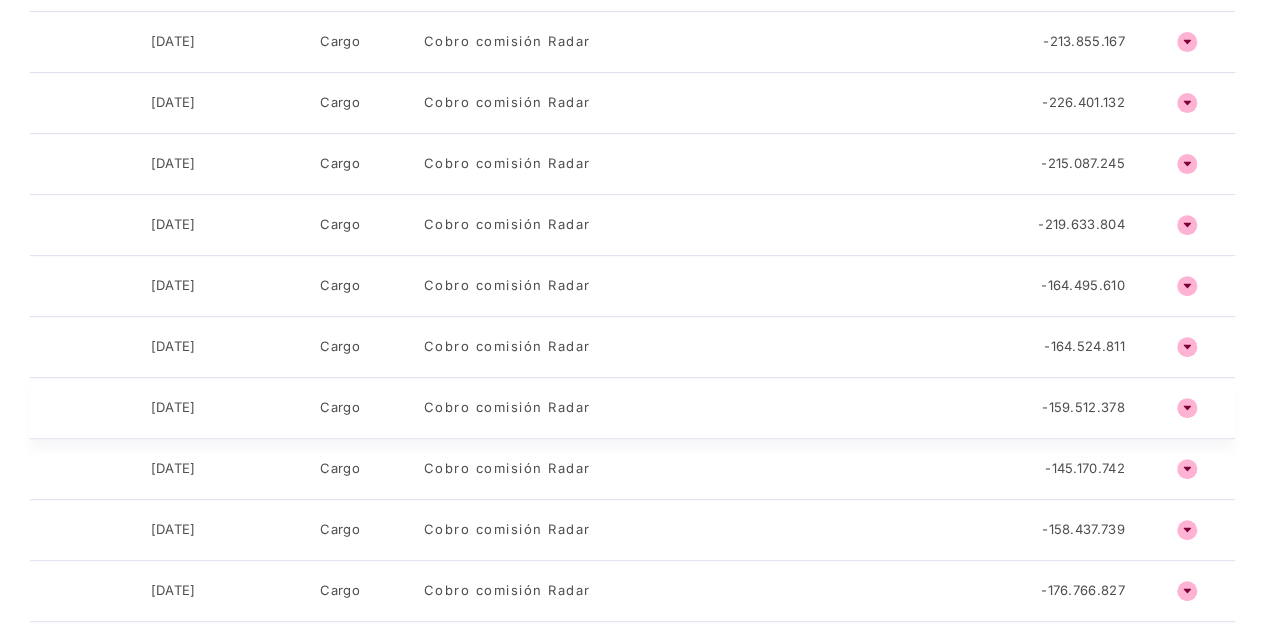 scroll, scrollTop: 0, scrollLeft: 0, axis: both 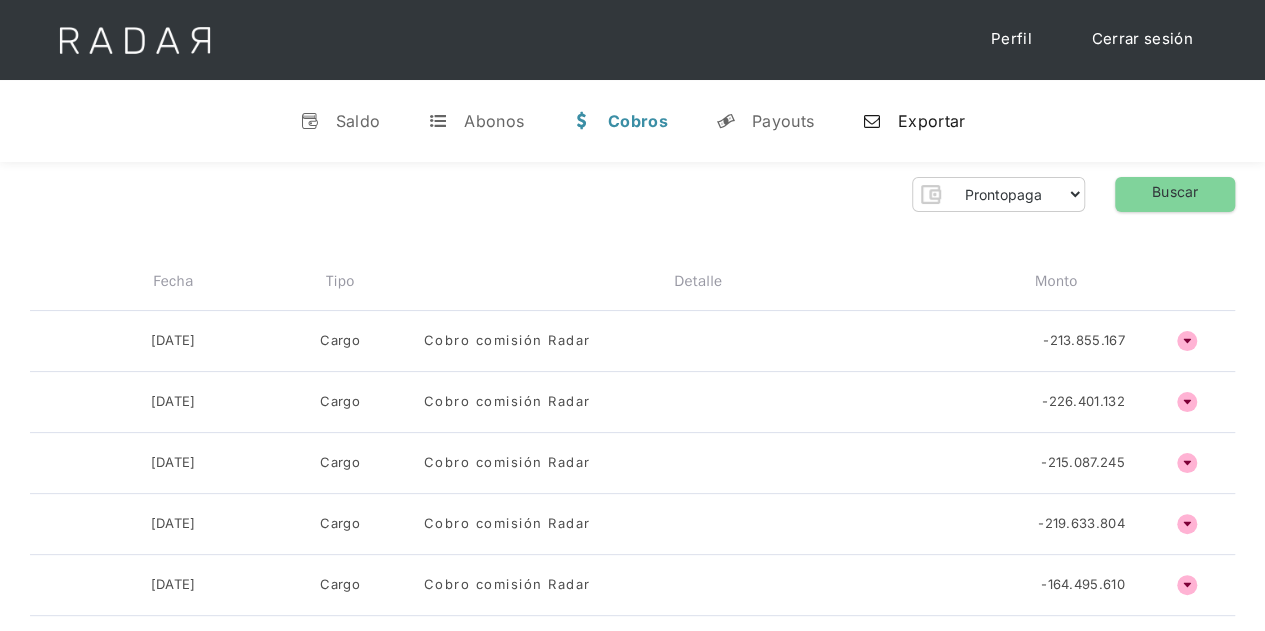 click on "Exportar" at bounding box center (931, 121) 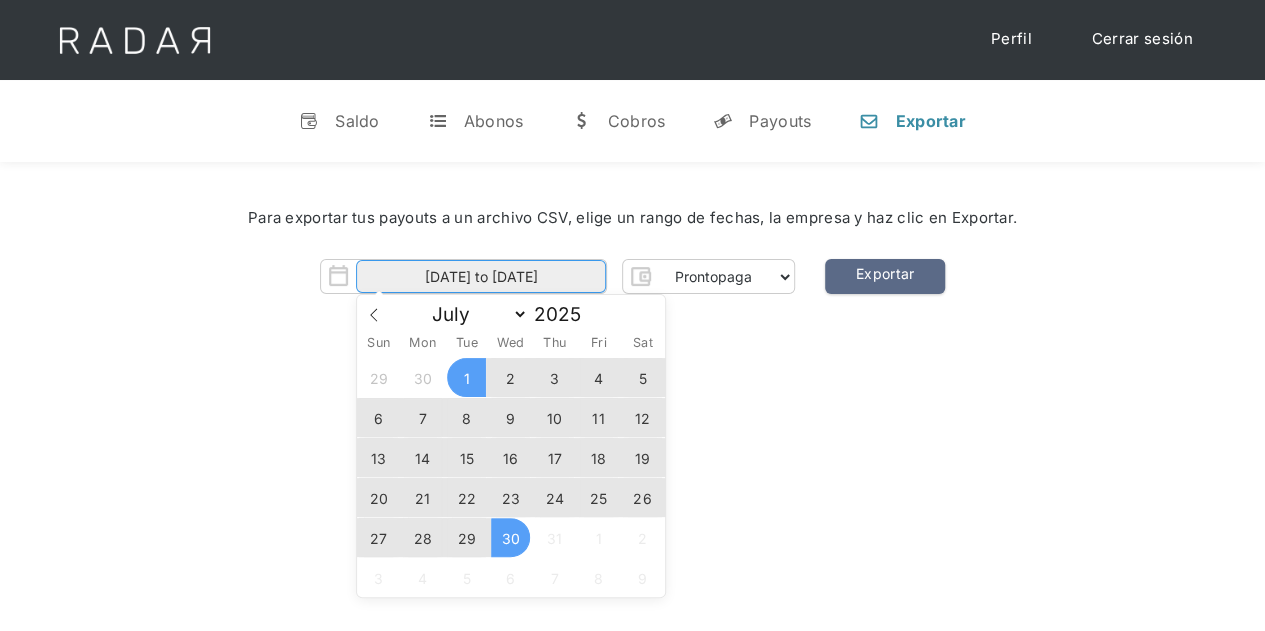 click on "[DATE] to [DATE]" at bounding box center (481, 276) 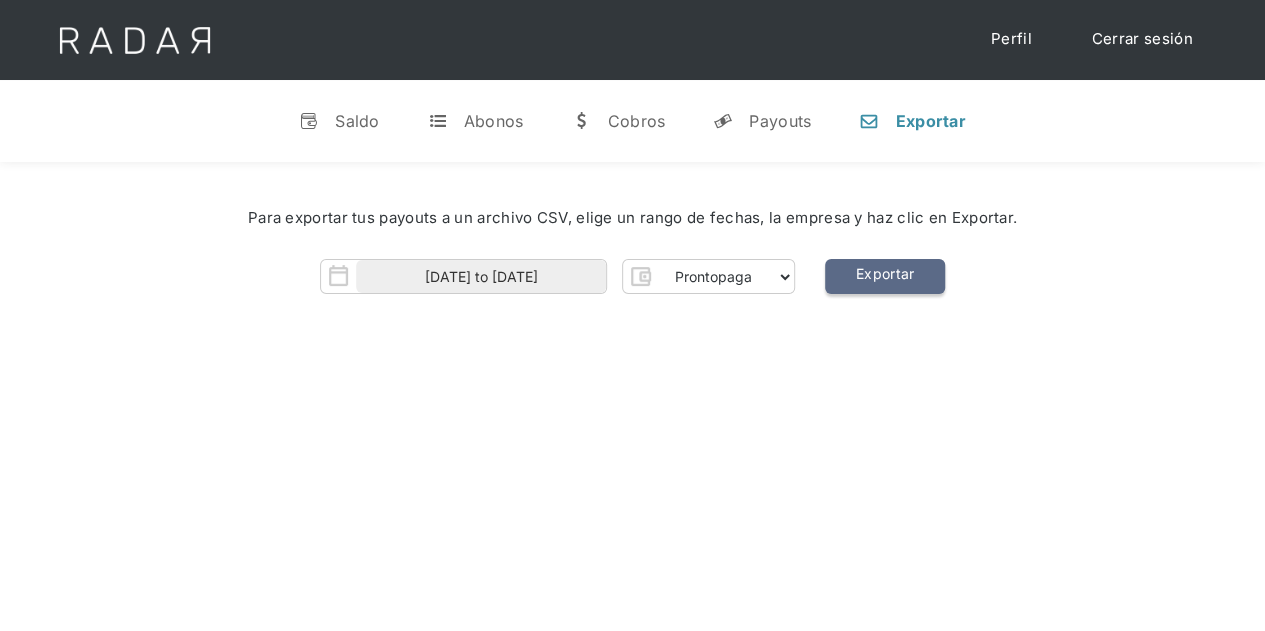 click on "Exportar" at bounding box center (885, 276) 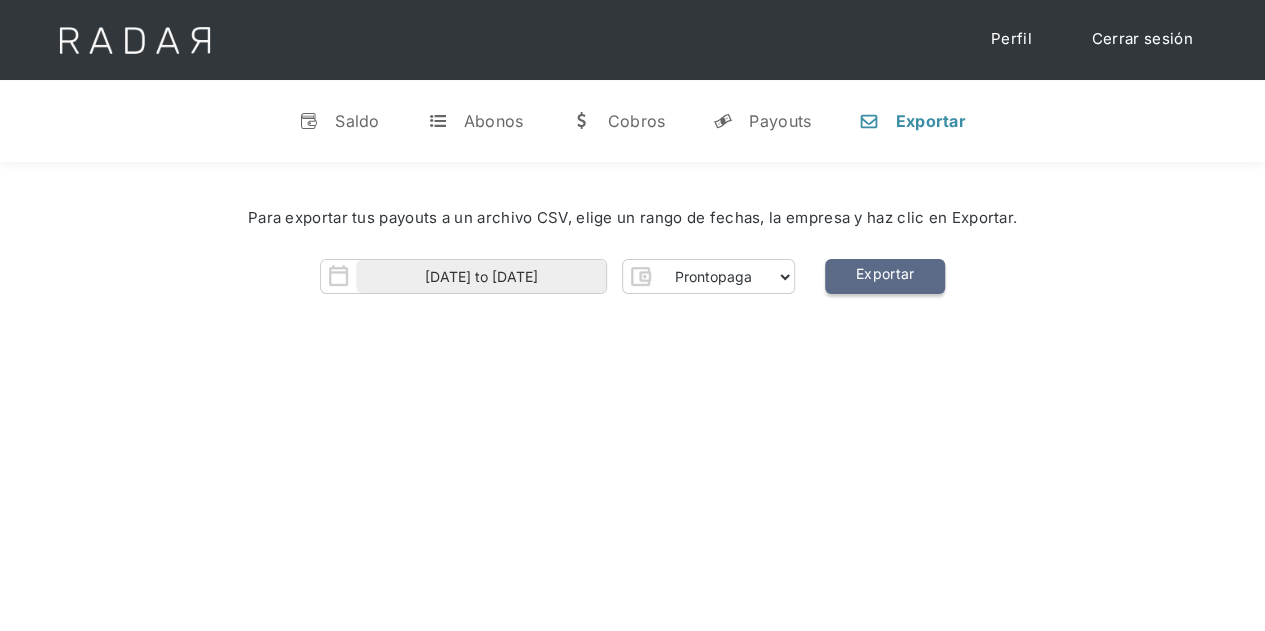 click on "Exportar" at bounding box center [885, 276] 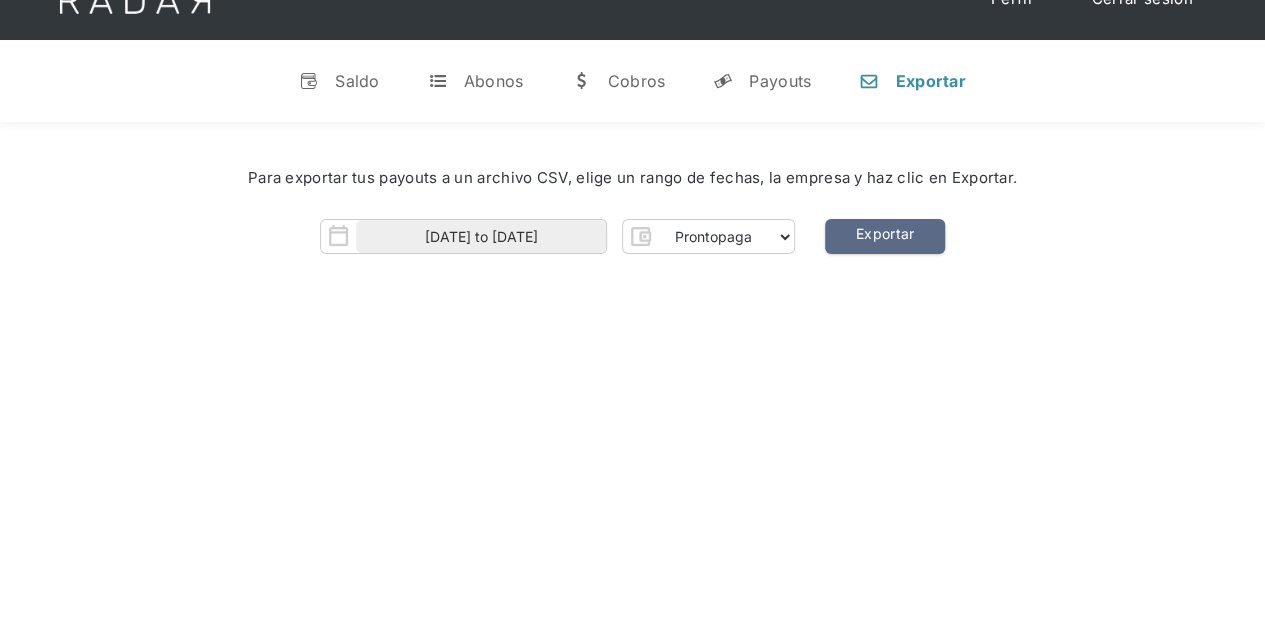 scroll, scrollTop: 0, scrollLeft: 0, axis: both 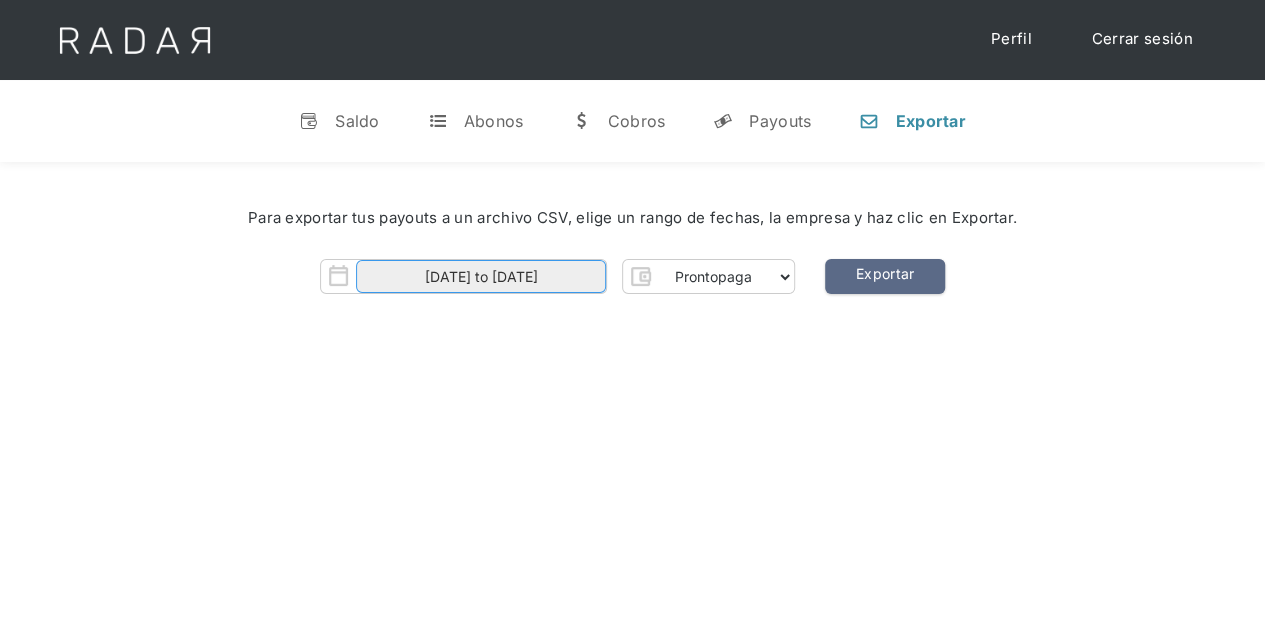 click on "[DATE] to [DATE]" at bounding box center (481, 276) 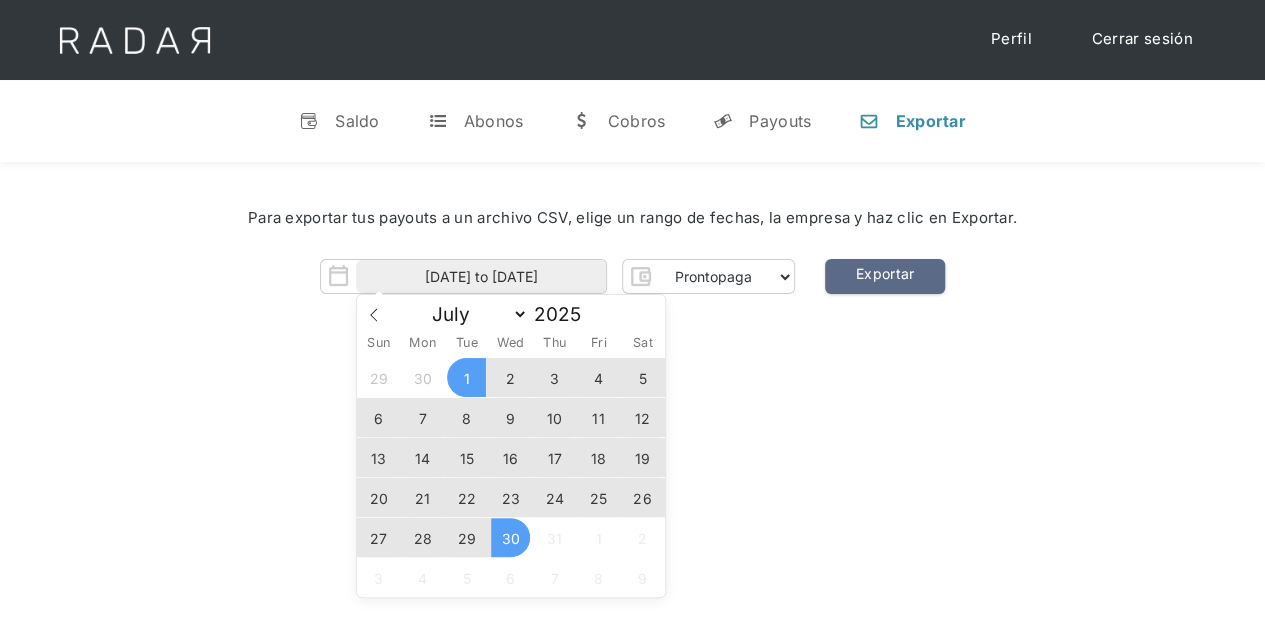 click on "1" at bounding box center [466, 377] 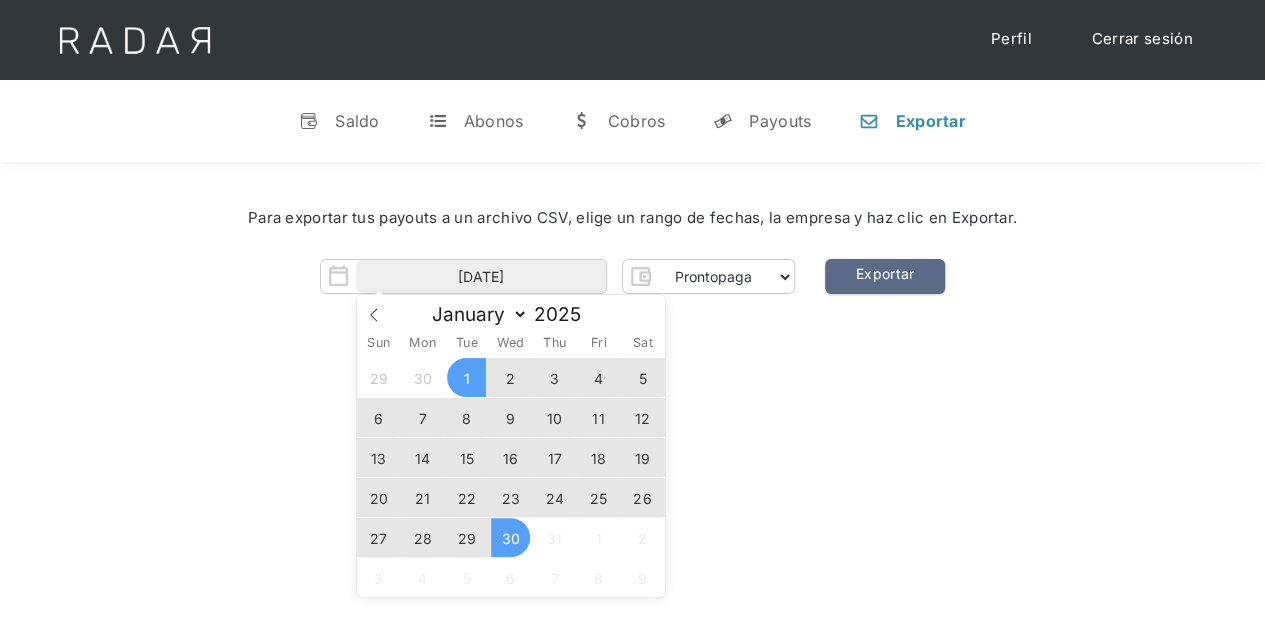 click on "30" at bounding box center [510, 537] 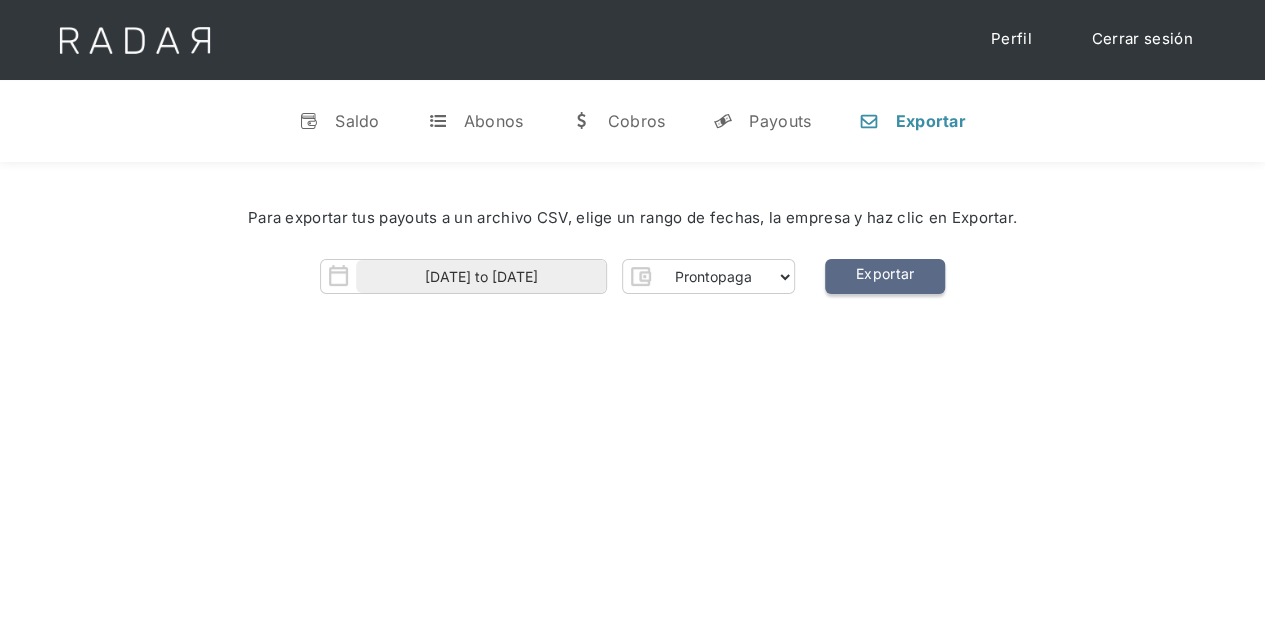 click on "Exportar" at bounding box center [885, 276] 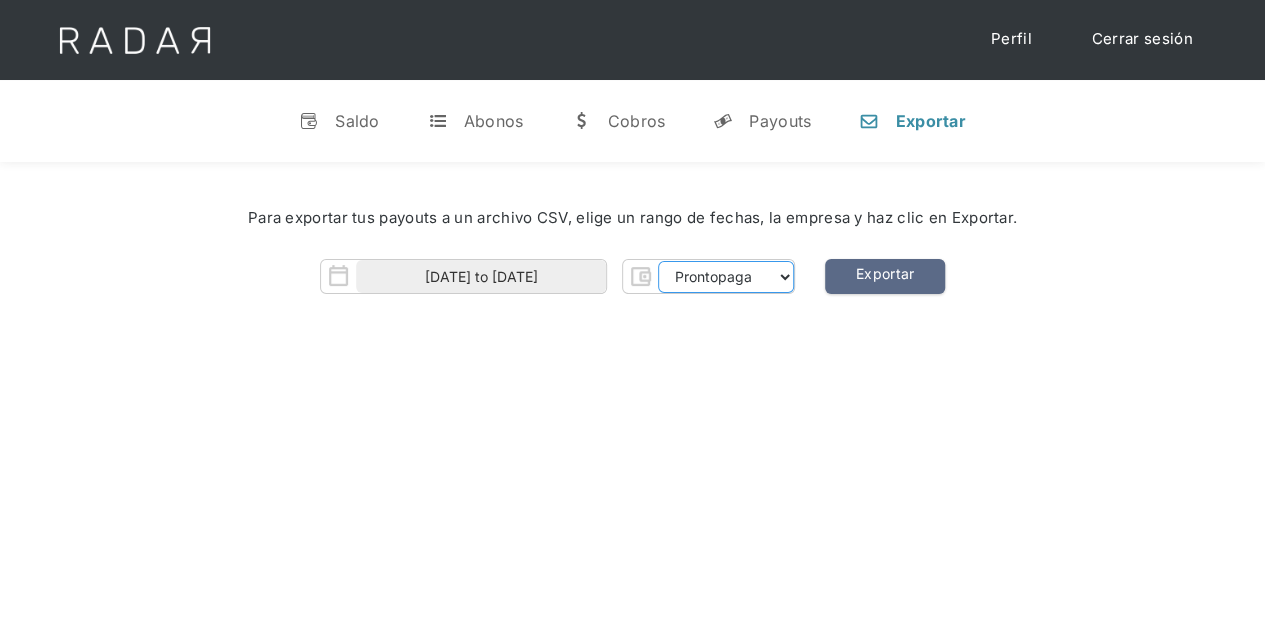 click on "Prontopaga Prontopaga 2" at bounding box center (726, 277) 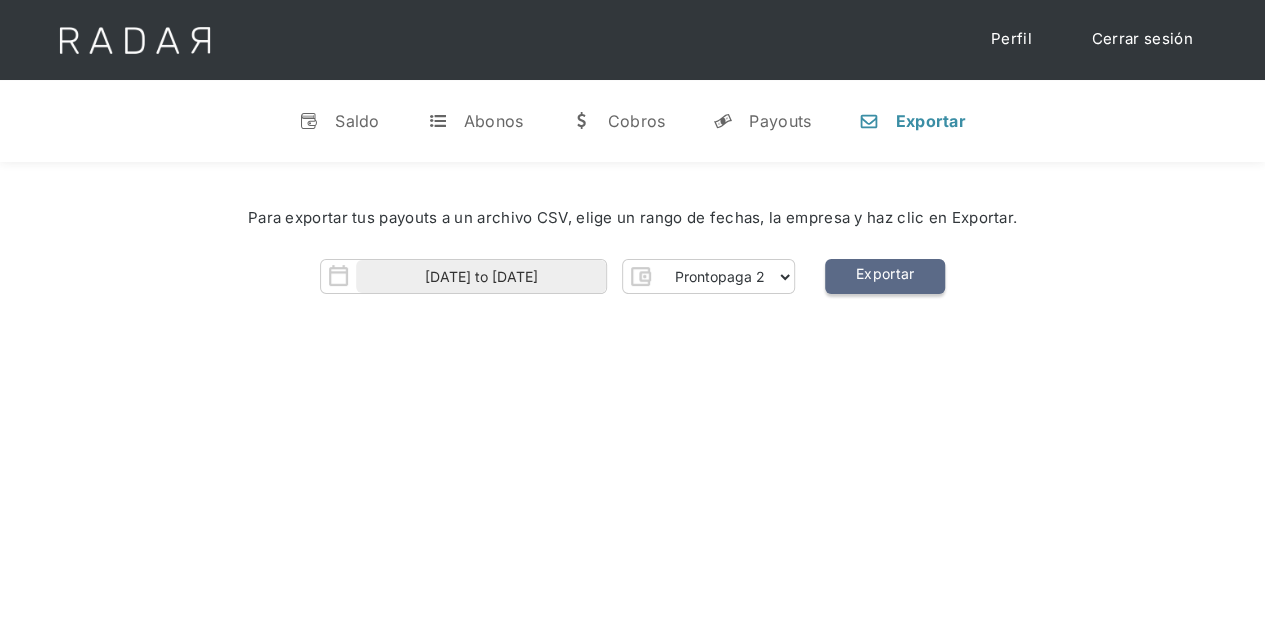 click on "Exportar" at bounding box center (885, 276) 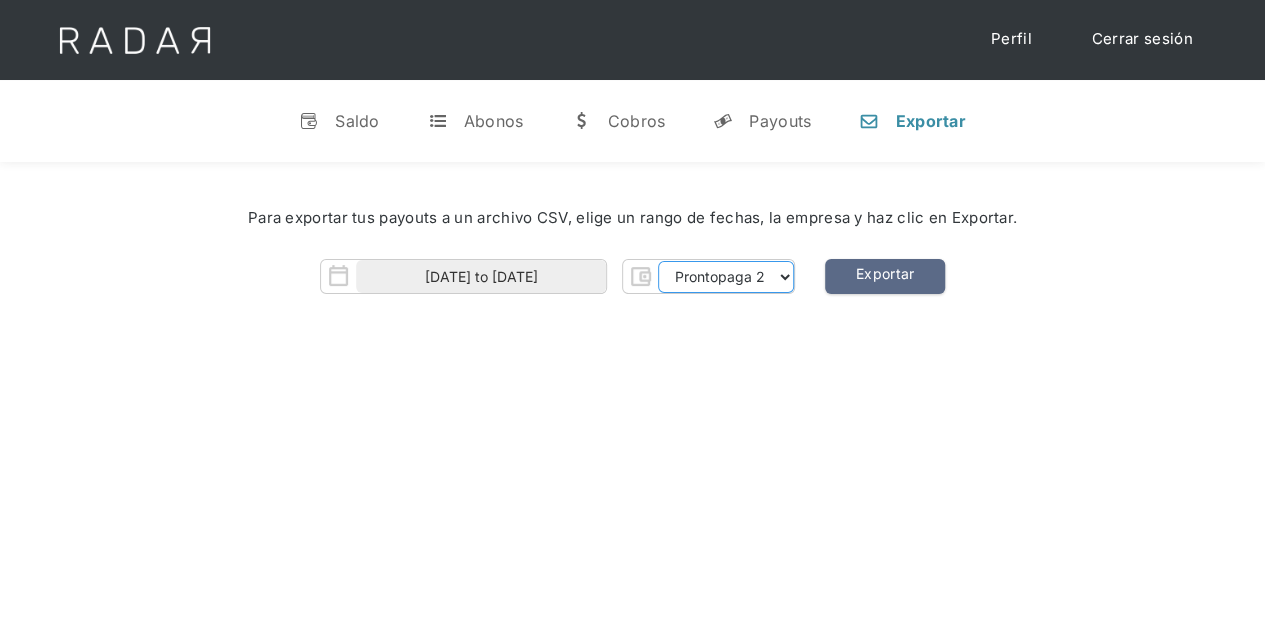 click on "Prontopaga Prontopaga 2" at bounding box center [726, 277] 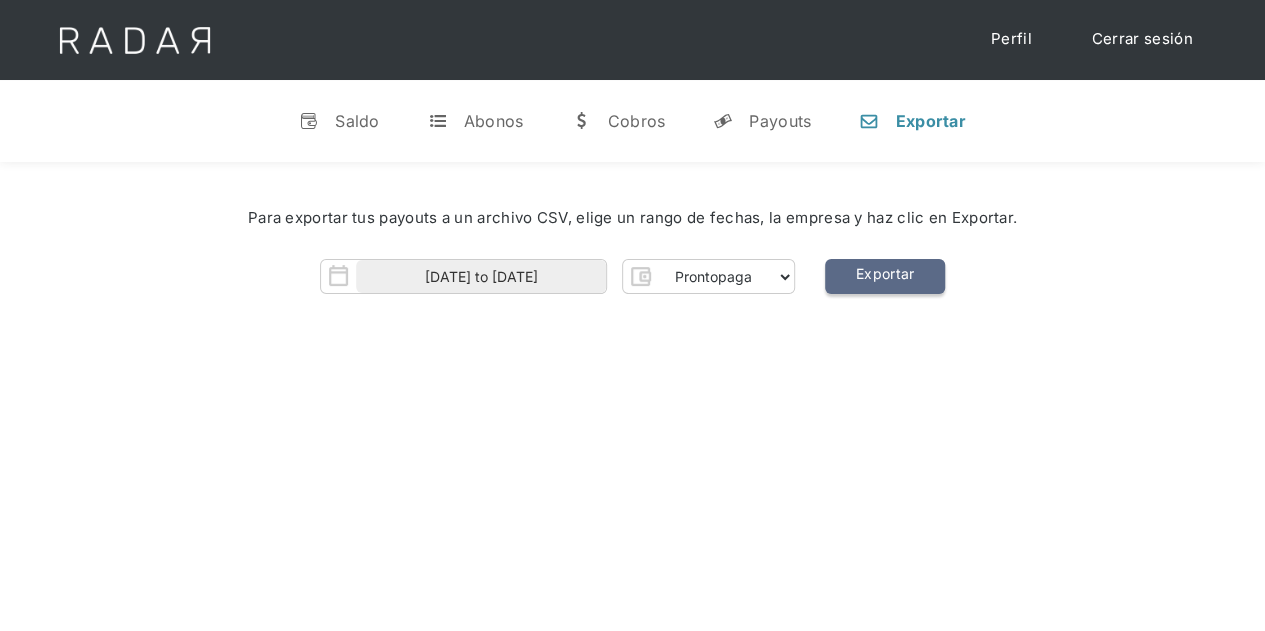 click on "Exportar" at bounding box center (885, 276) 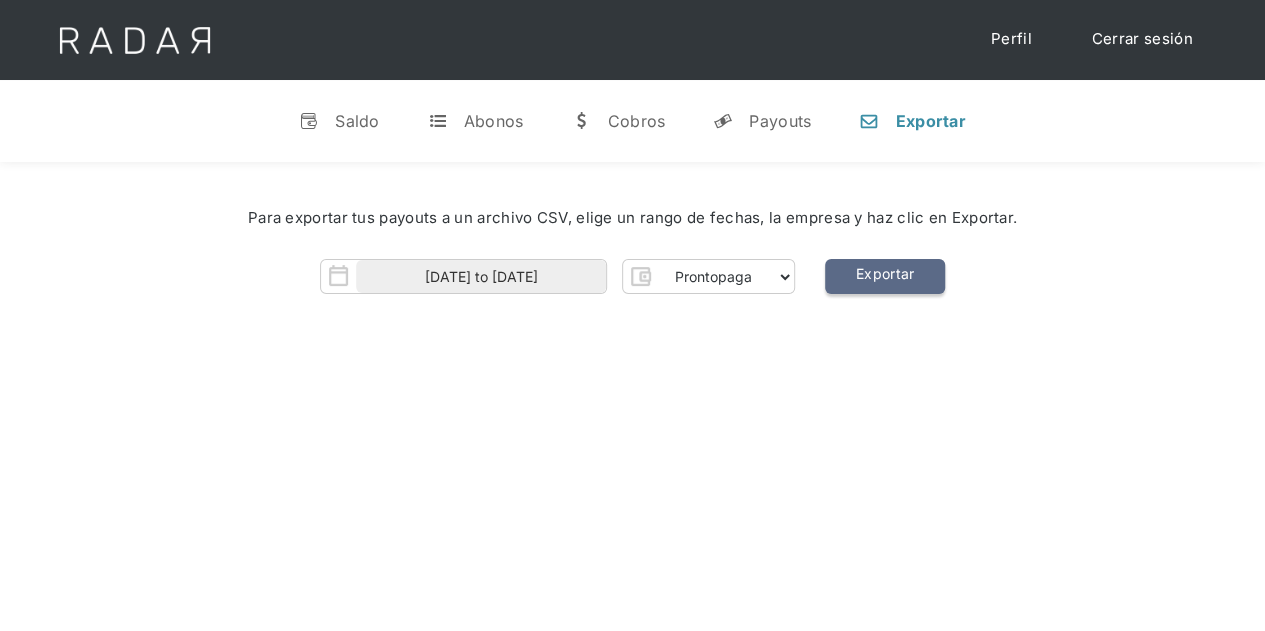 click on "Exportar" at bounding box center (885, 276) 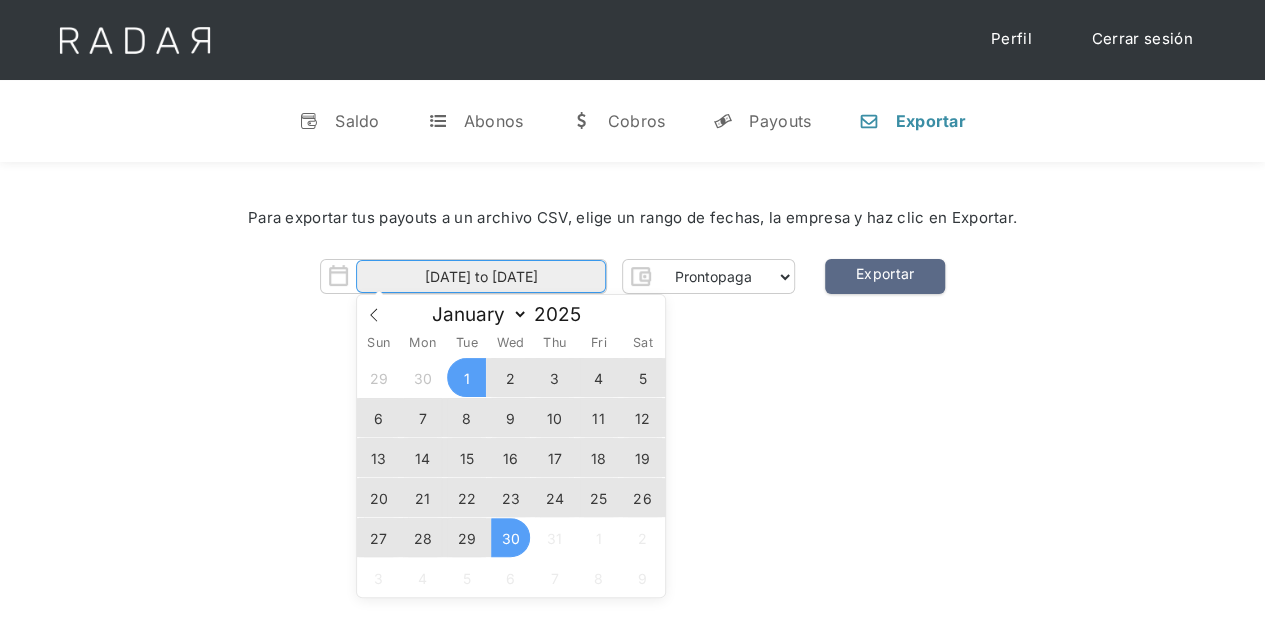 click on "[DATE] to [DATE]" at bounding box center [481, 276] 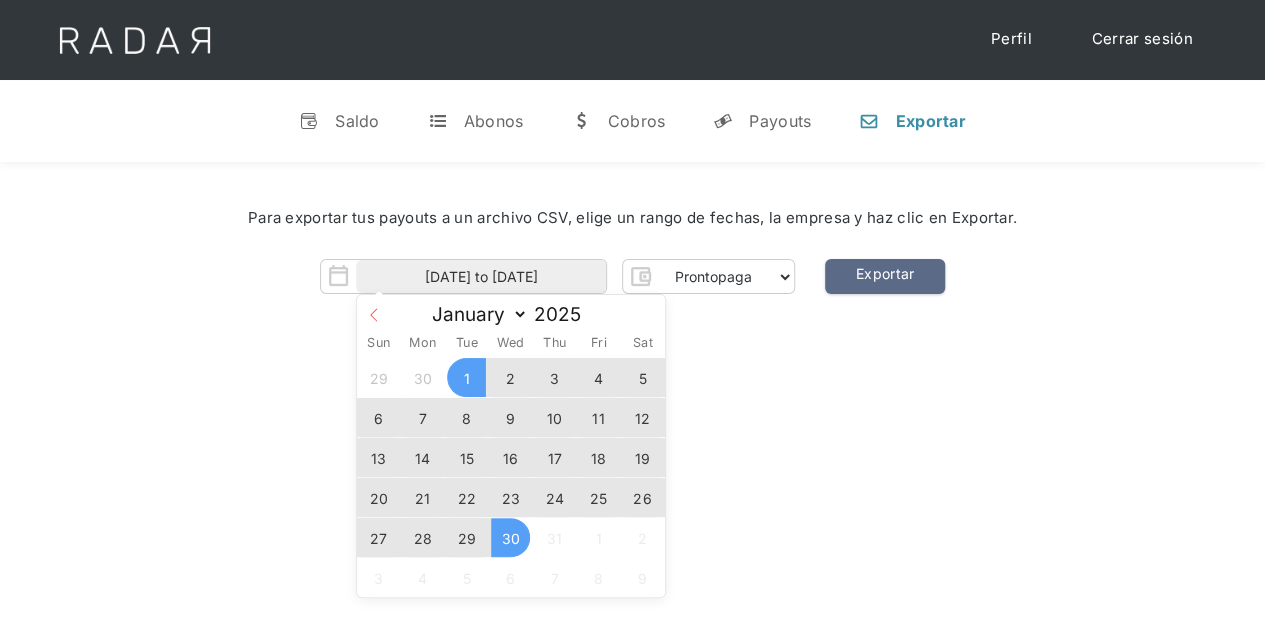 click 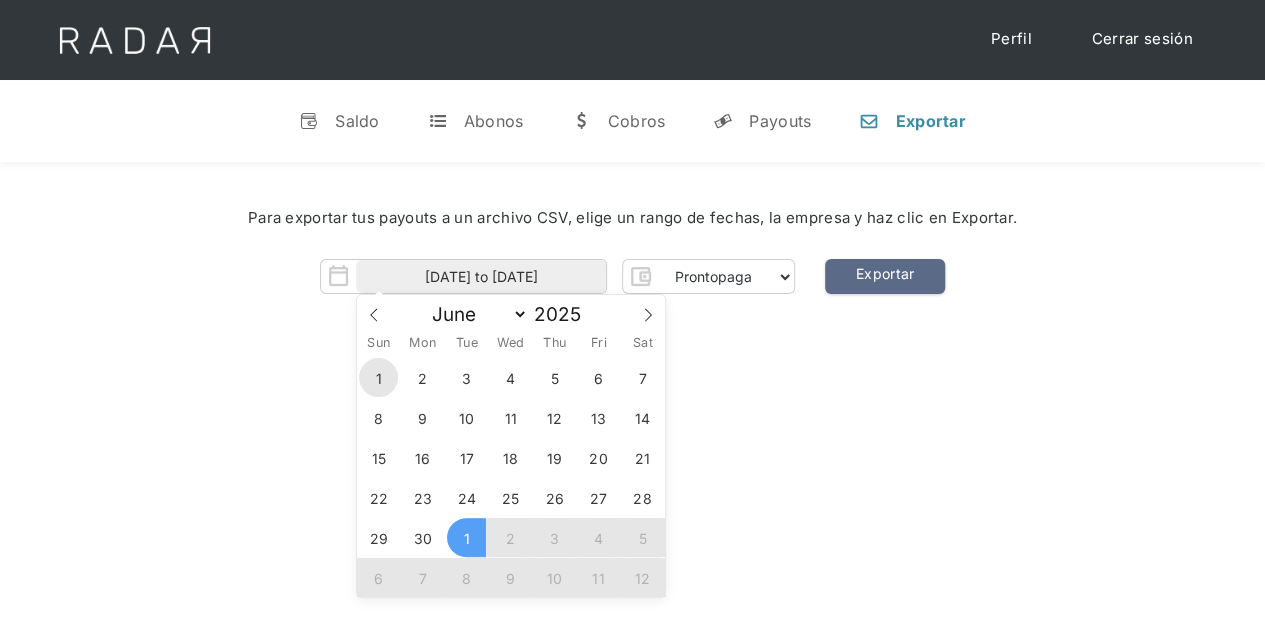 click on "1" at bounding box center [378, 377] 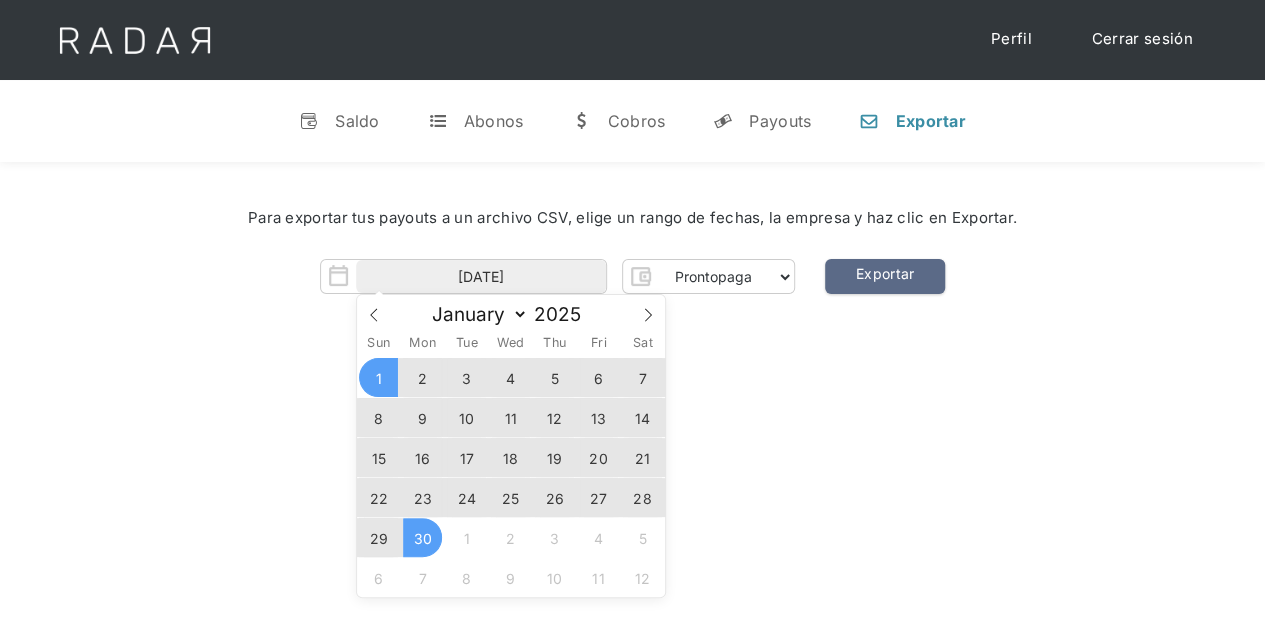 click on "30" at bounding box center [422, 537] 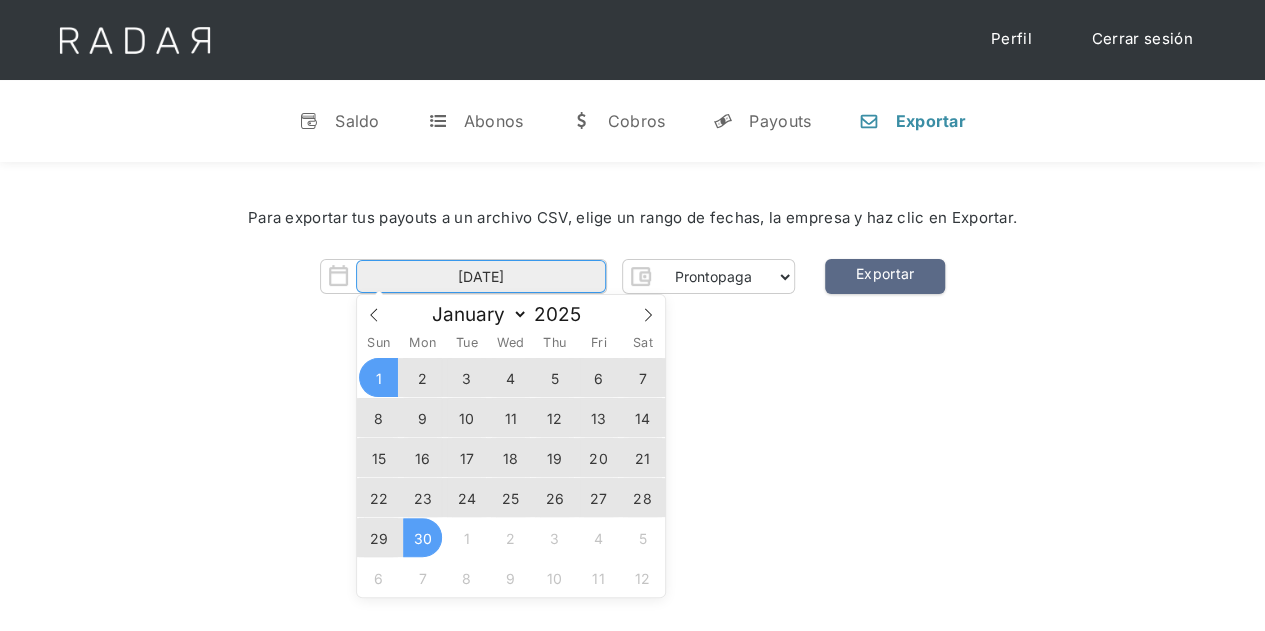 type on "01-06-2025 to 30-06-2025" 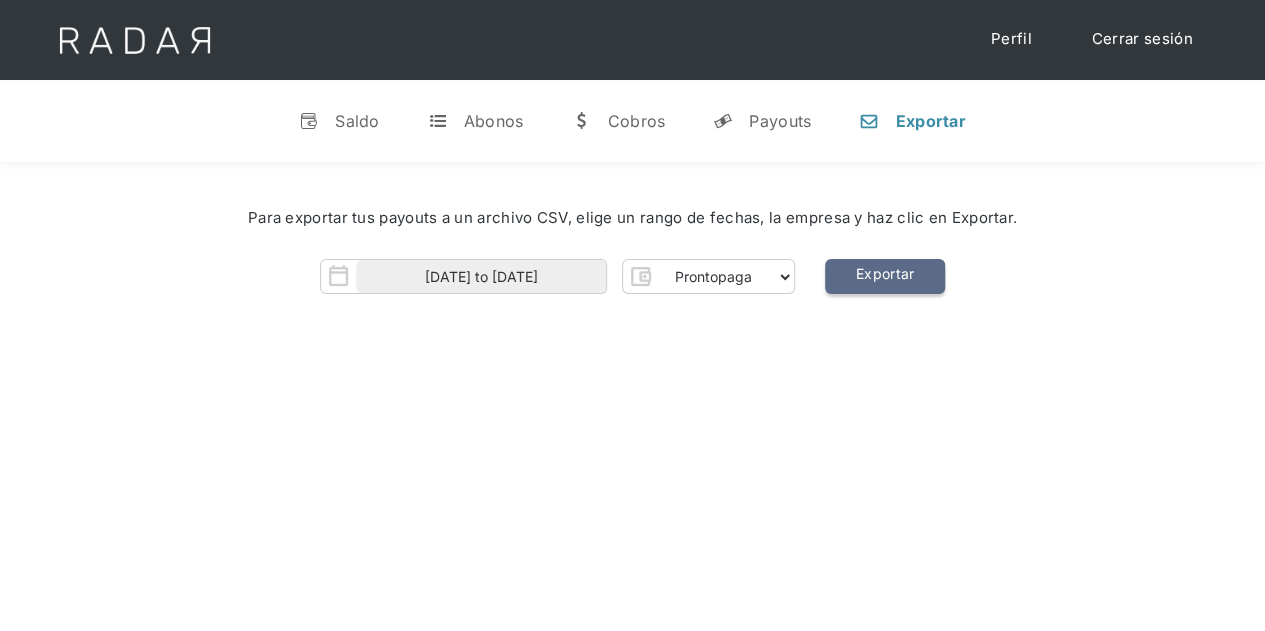 click on "Exportar" at bounding box center [885, 276] 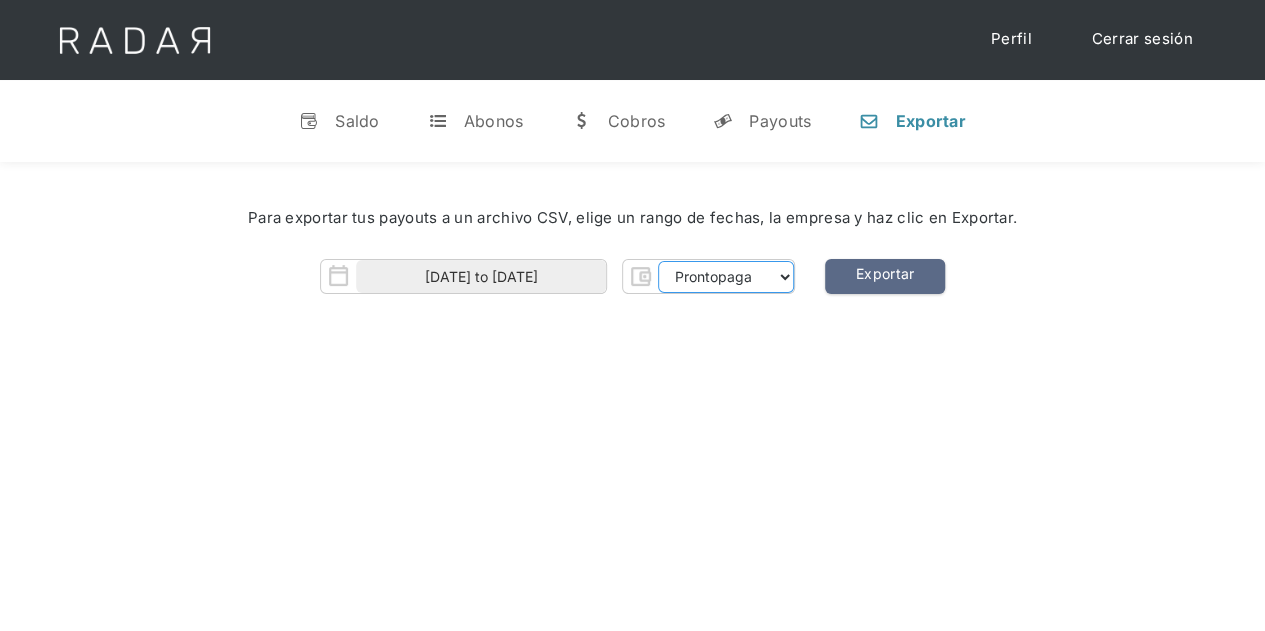 click on "Prontopaga Prontopaga 2" at bounding box center [726, 277] 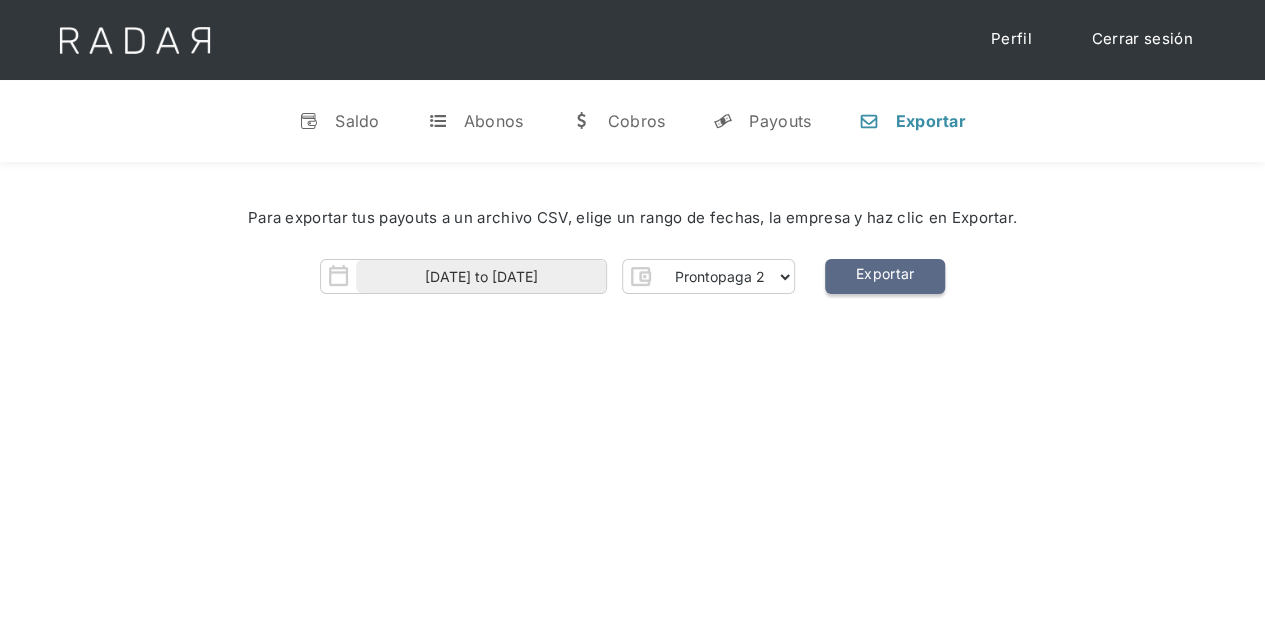 click on "Exportar" at bounding box center (885, 276) 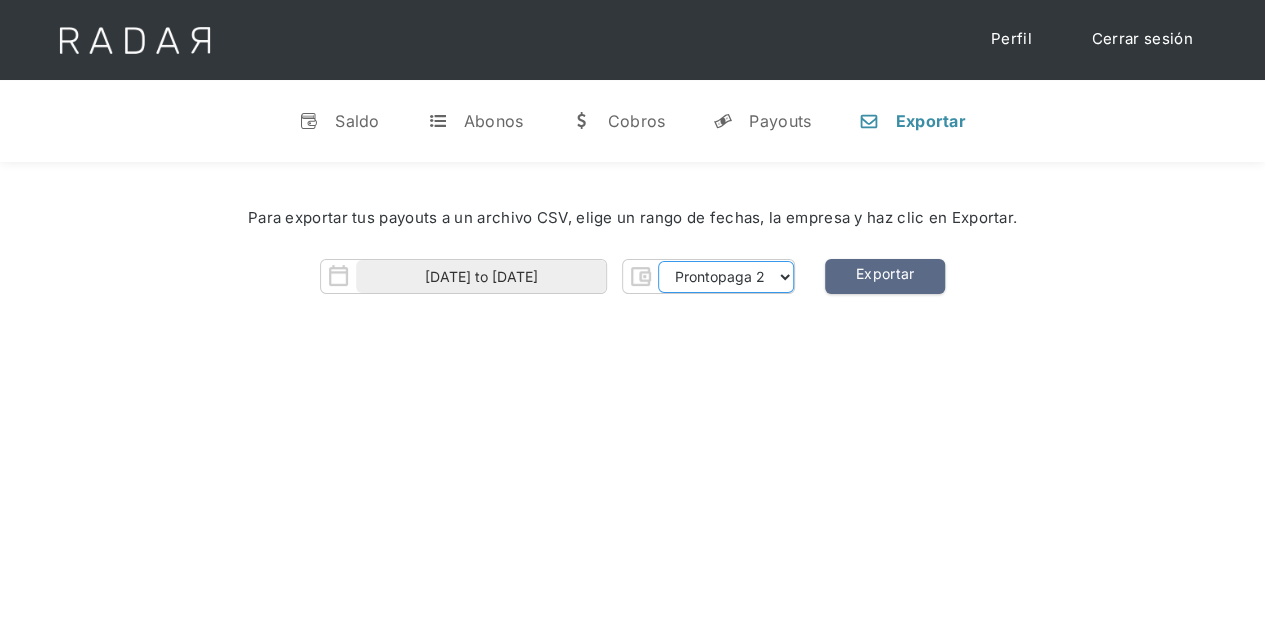 click on "Prontopaga Prontopaga 2" at bounding box center (726, 277) 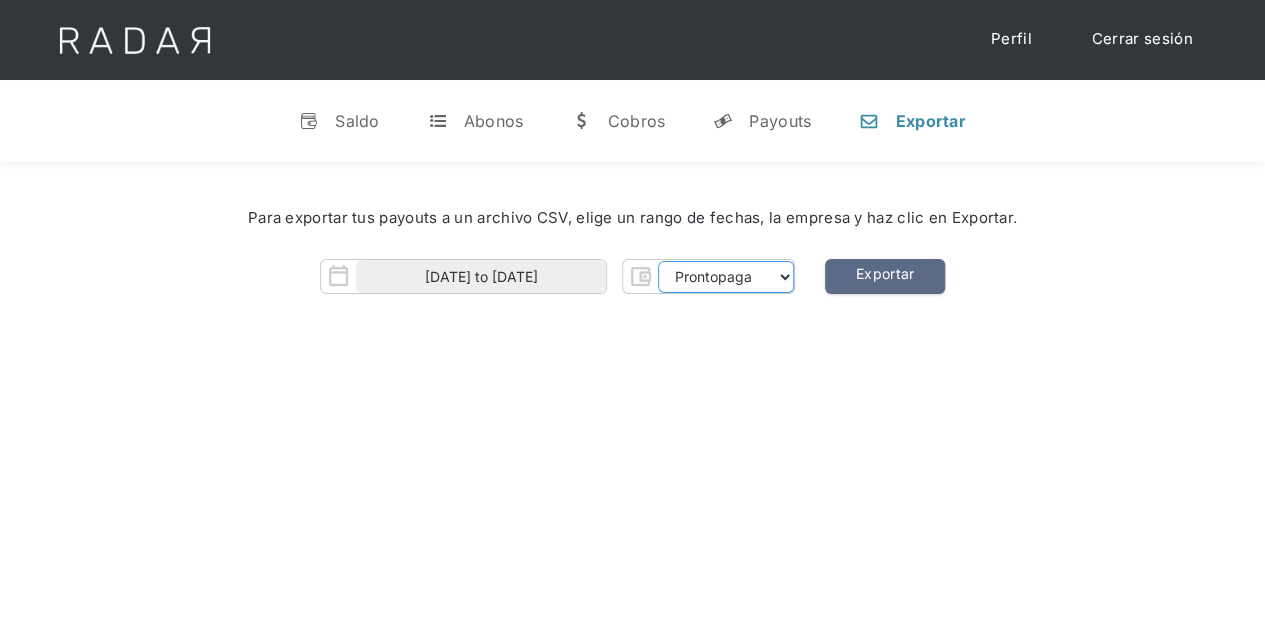 click on "Prontopaga Prontopaga 2" at bounding box center (726, 277) 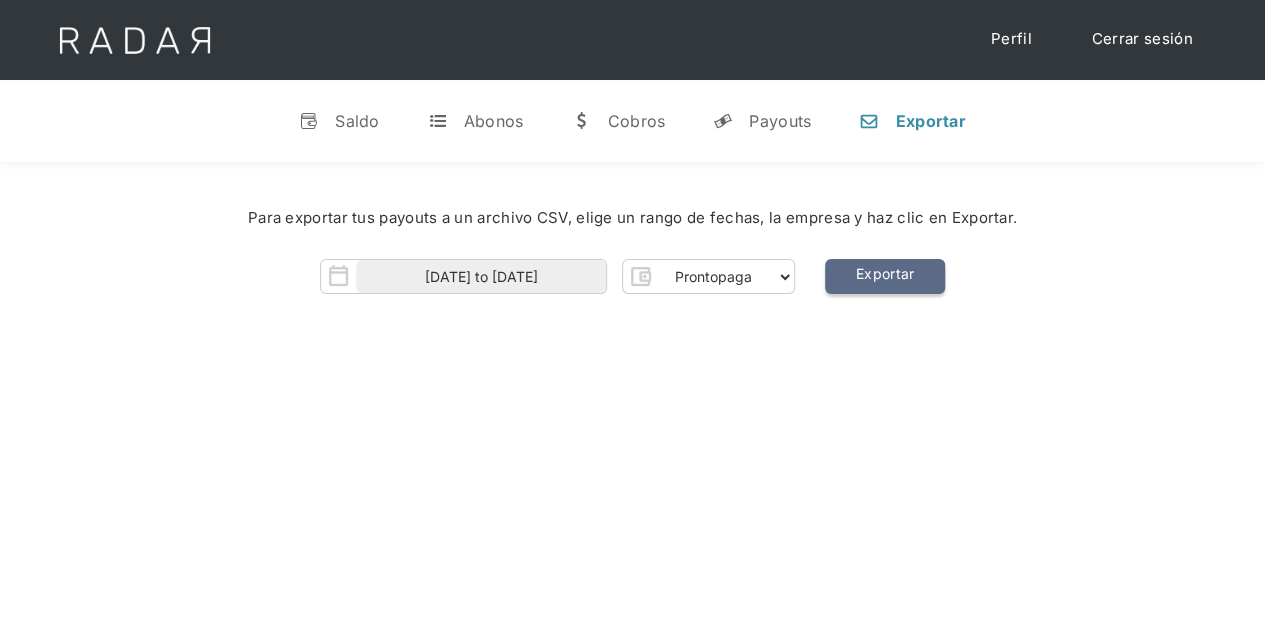 click on "Exportar" at bounding box center (885, 276) 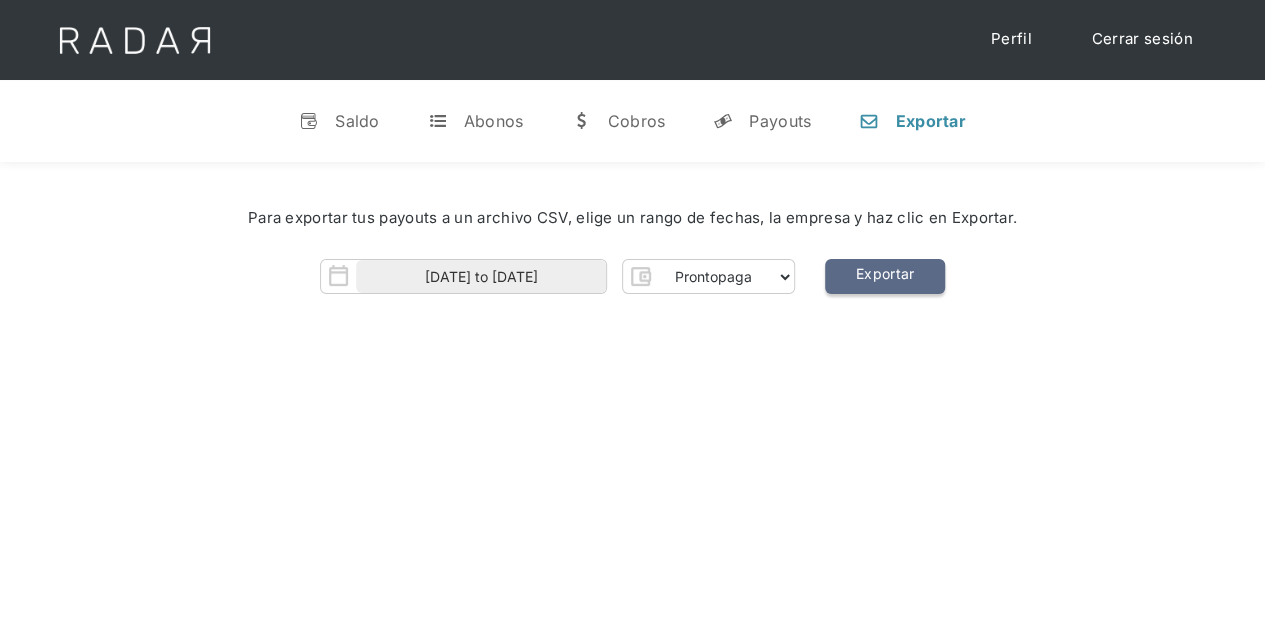 click on "Exportar" at bounding box center (885, 276) 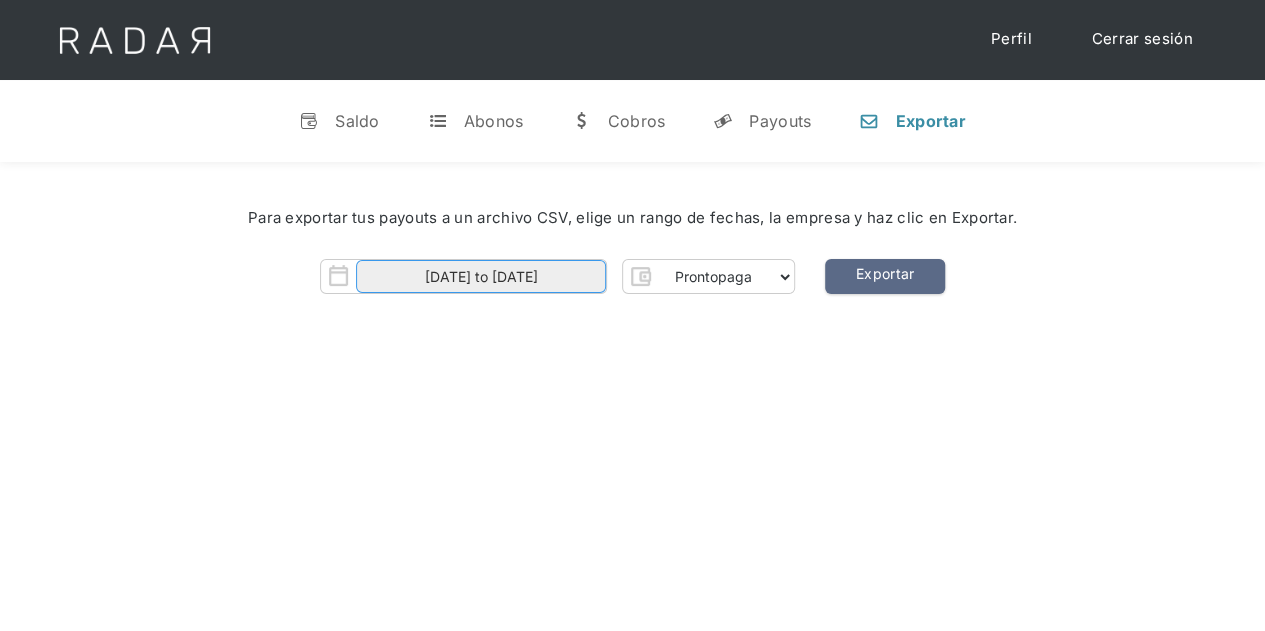 click on "01-06-2025 to 30-06-2025" at bounding box center (481, 276) 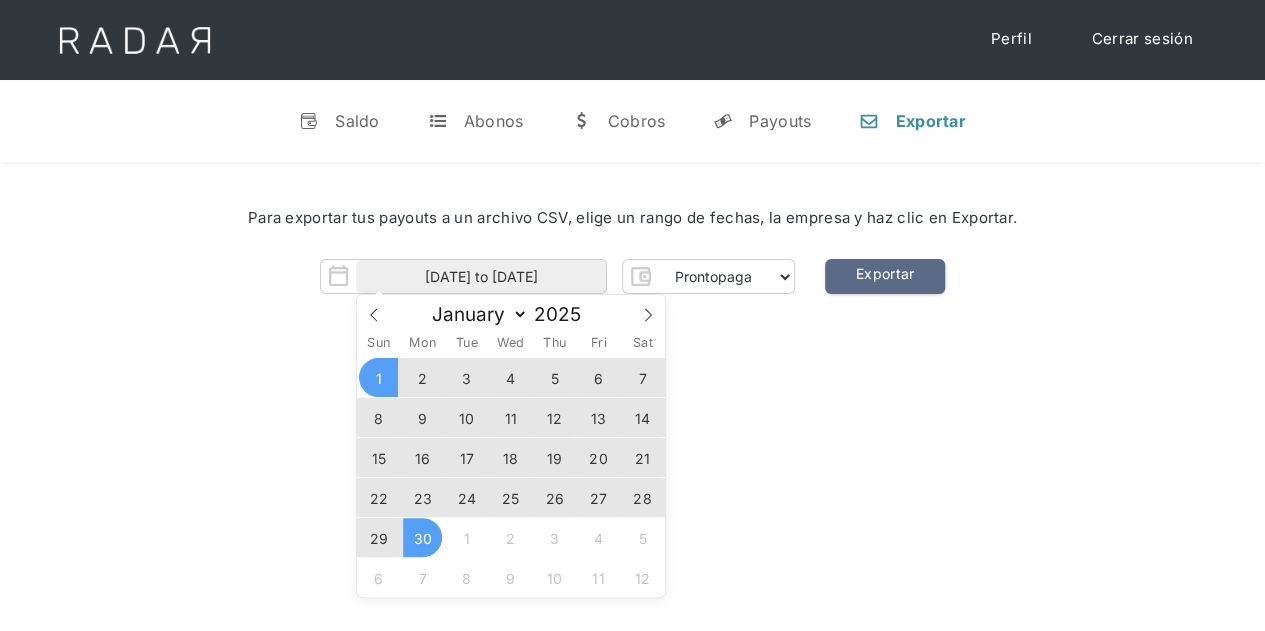 click on "1" at bounding box center (378, 377) 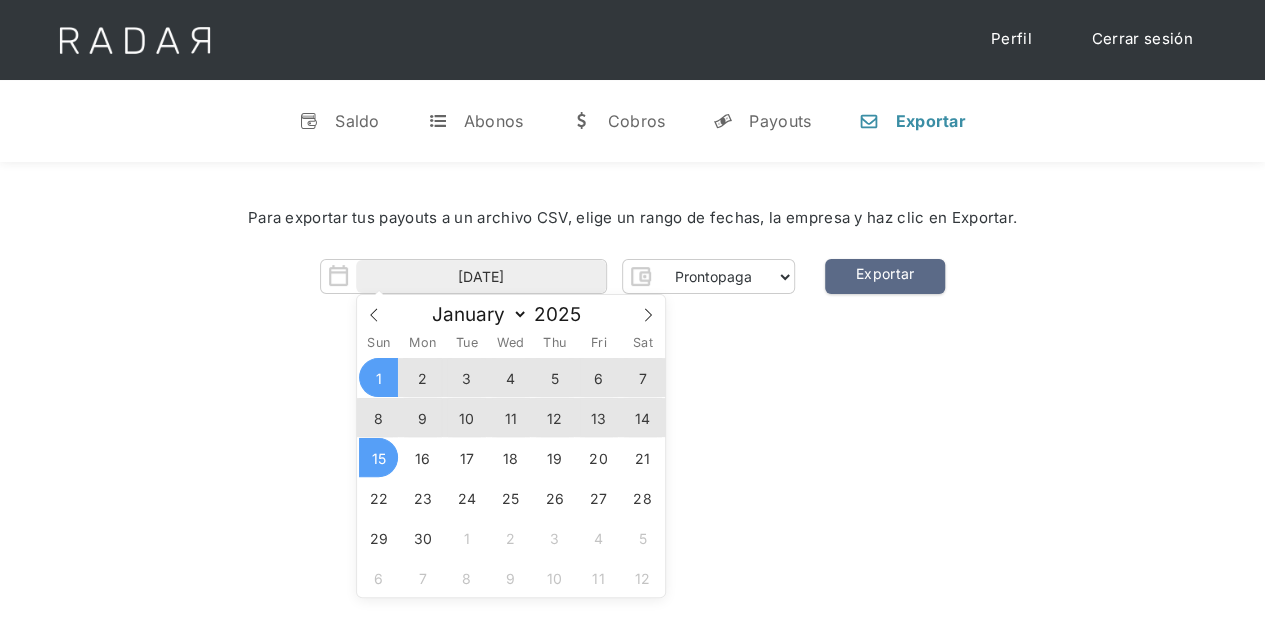 click on "15" at bounding box center [378, 457] 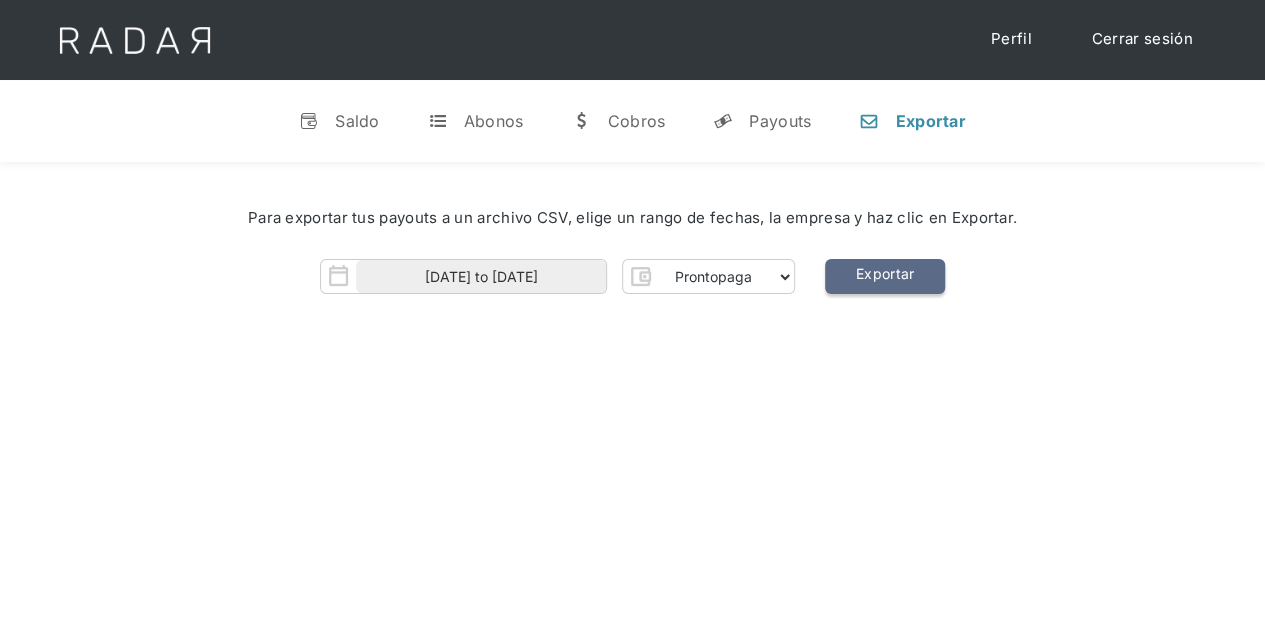 click on "Exportar" at bounding box center [885, 276] 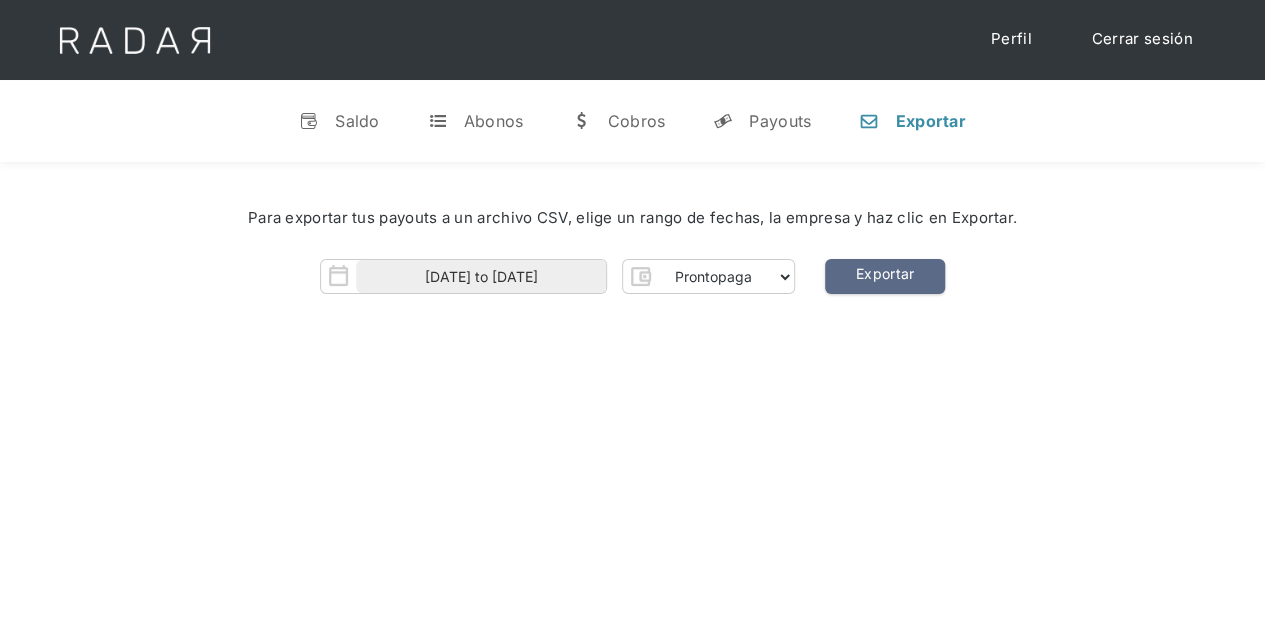 click on "Perfil" at bounding box center [1011, 39] 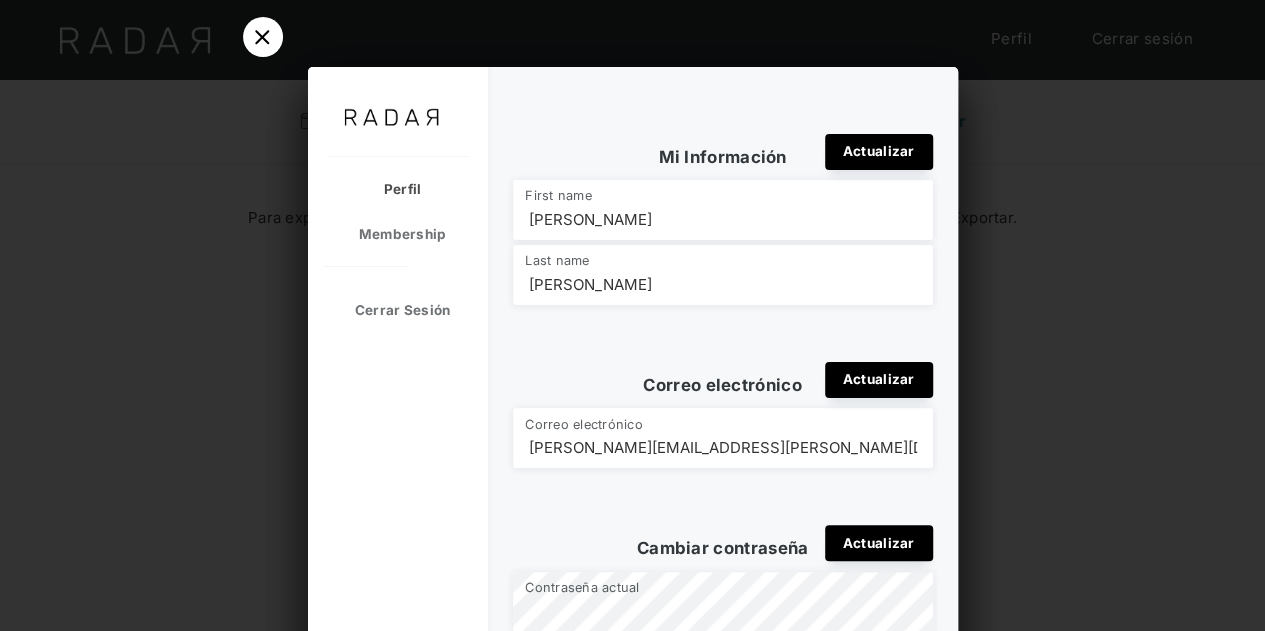 scroll, scrollTop: 0, scrollLeft: 0, axis: both 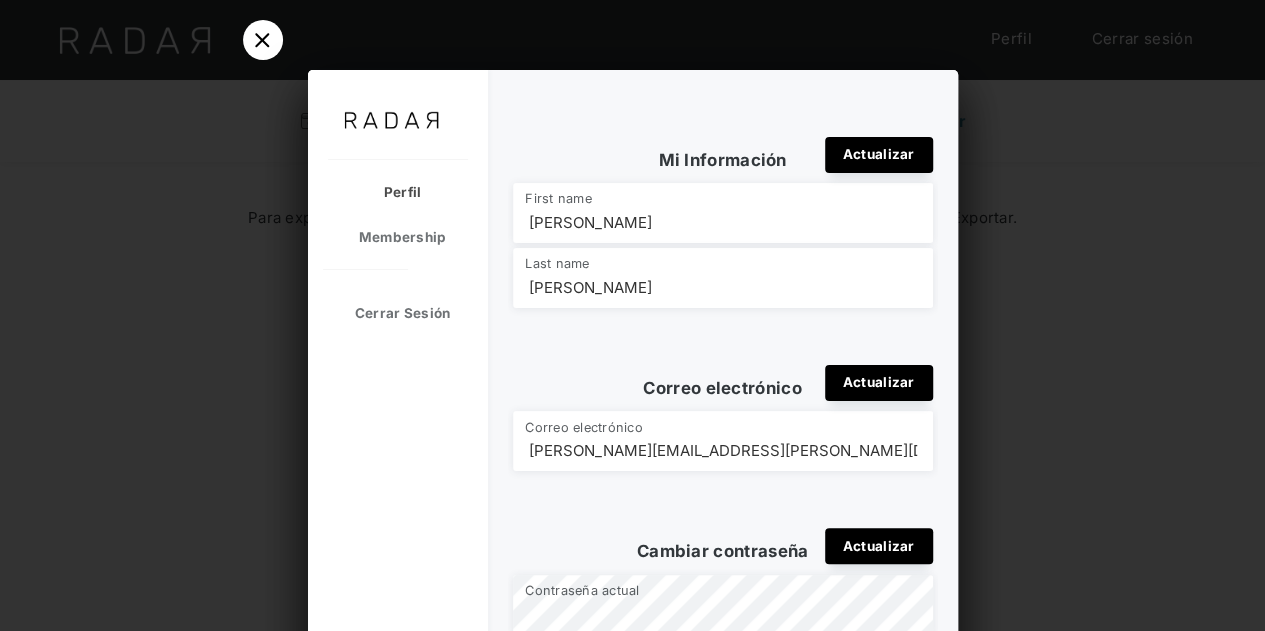 click 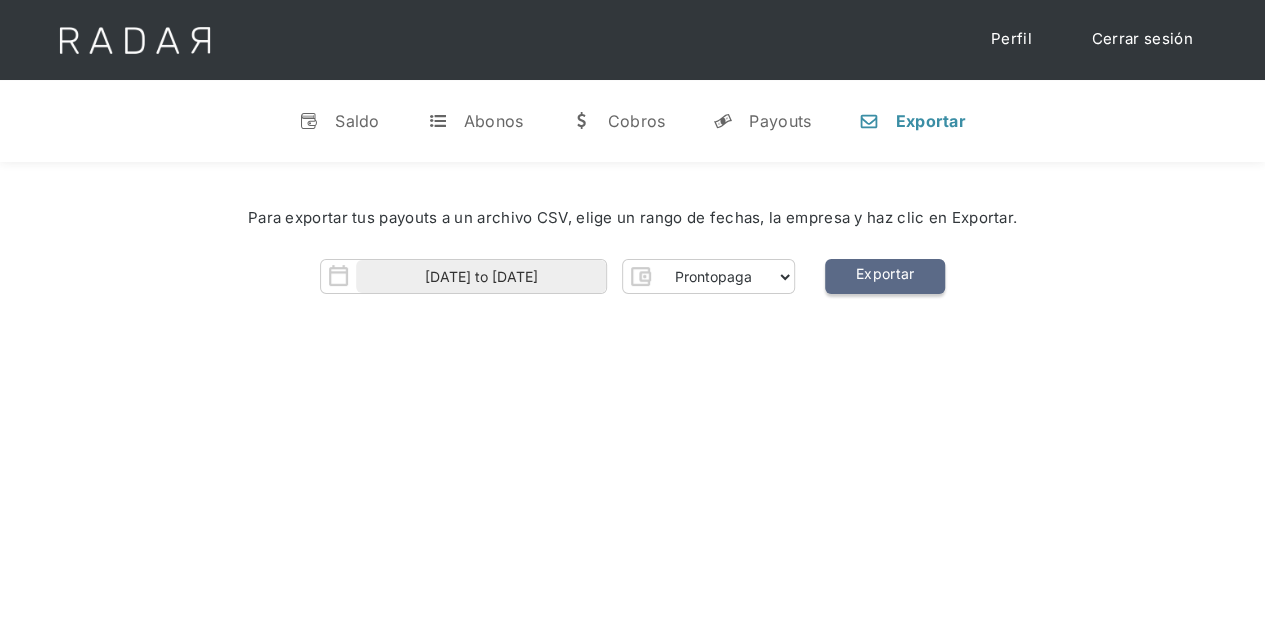click on "Exportar" at bounding box center [885, 276] 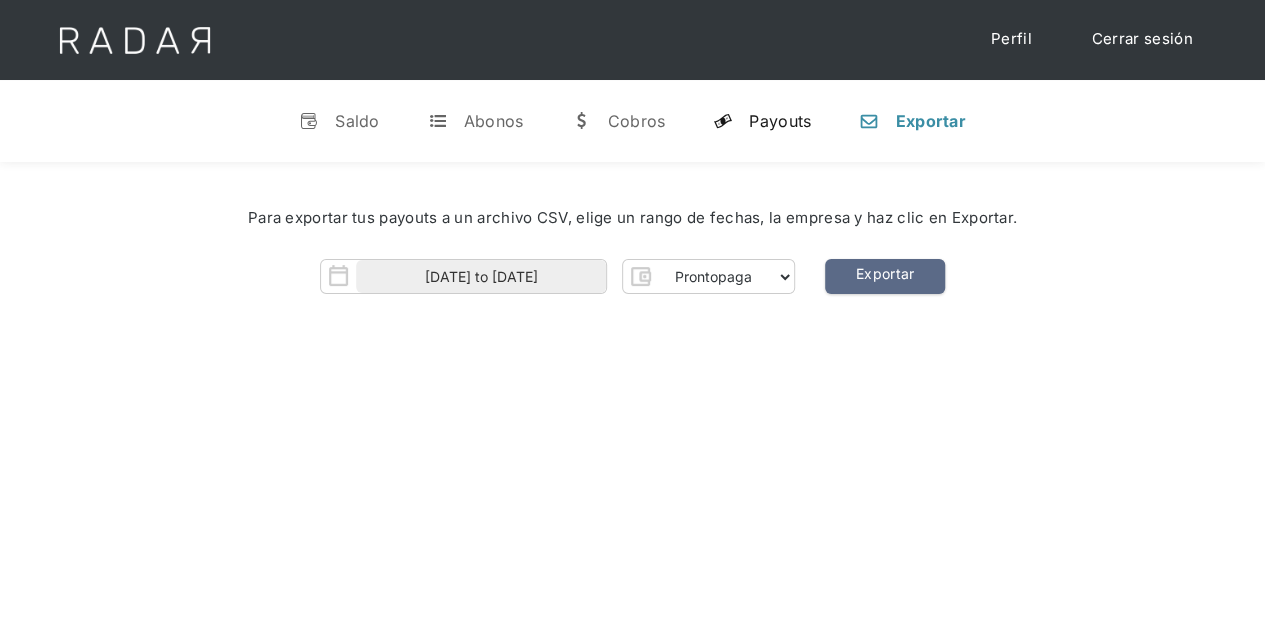 click on "Payouts" at bounding box center [780, 121] 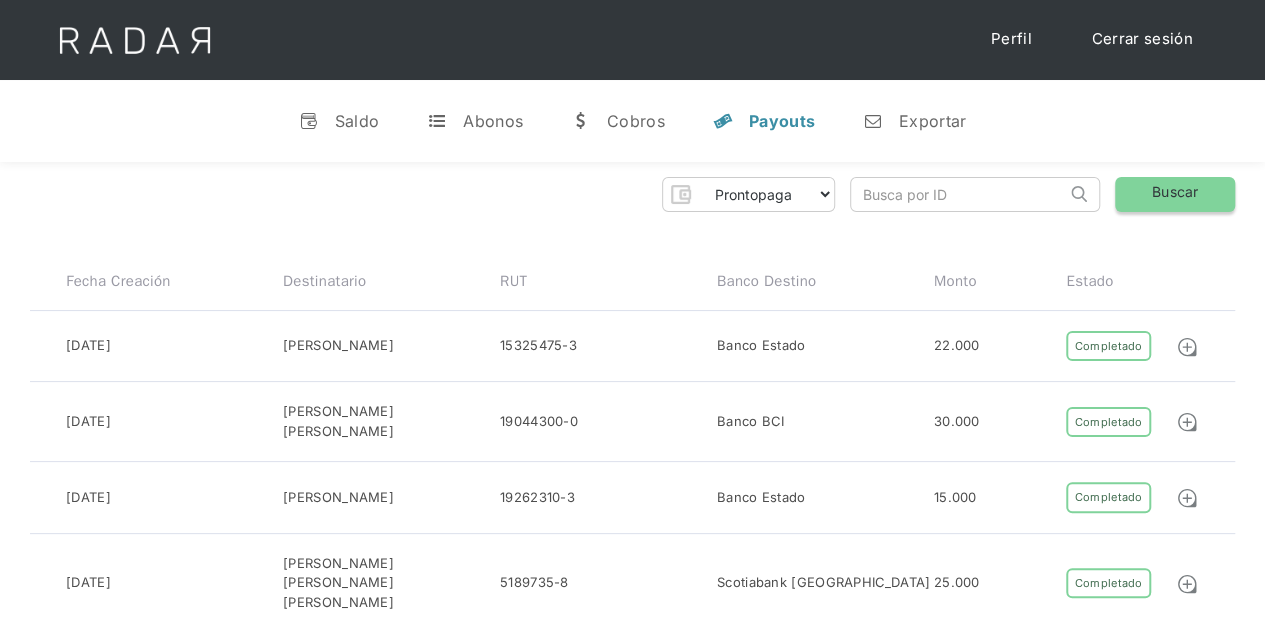 click on "Buscar" at bounding box center (1175, 194) 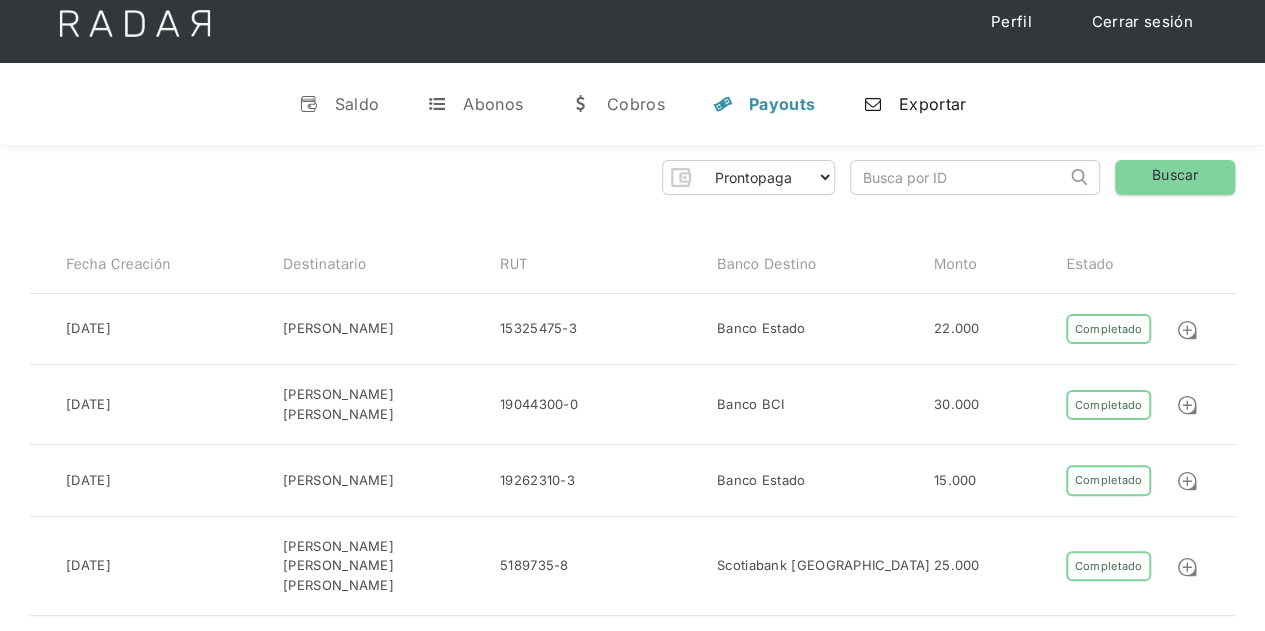 scroll, scrollTop: 0, scrollLeft: 0, axis: both 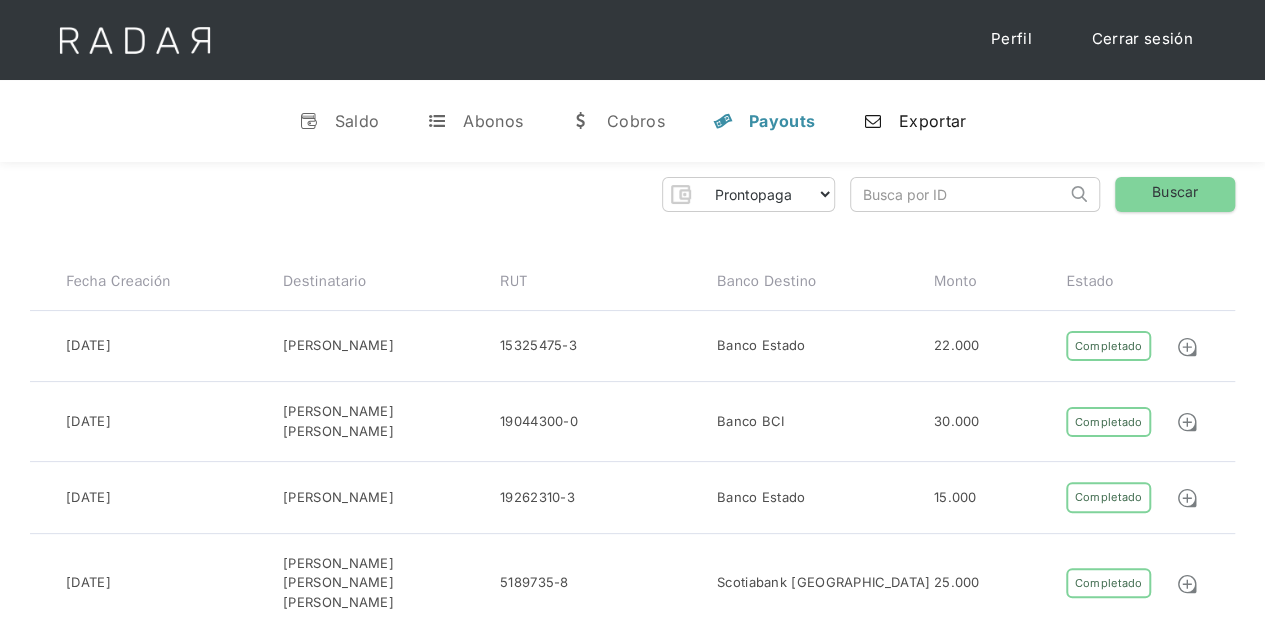 click on "Exportar" at bounding box center [932, 121] 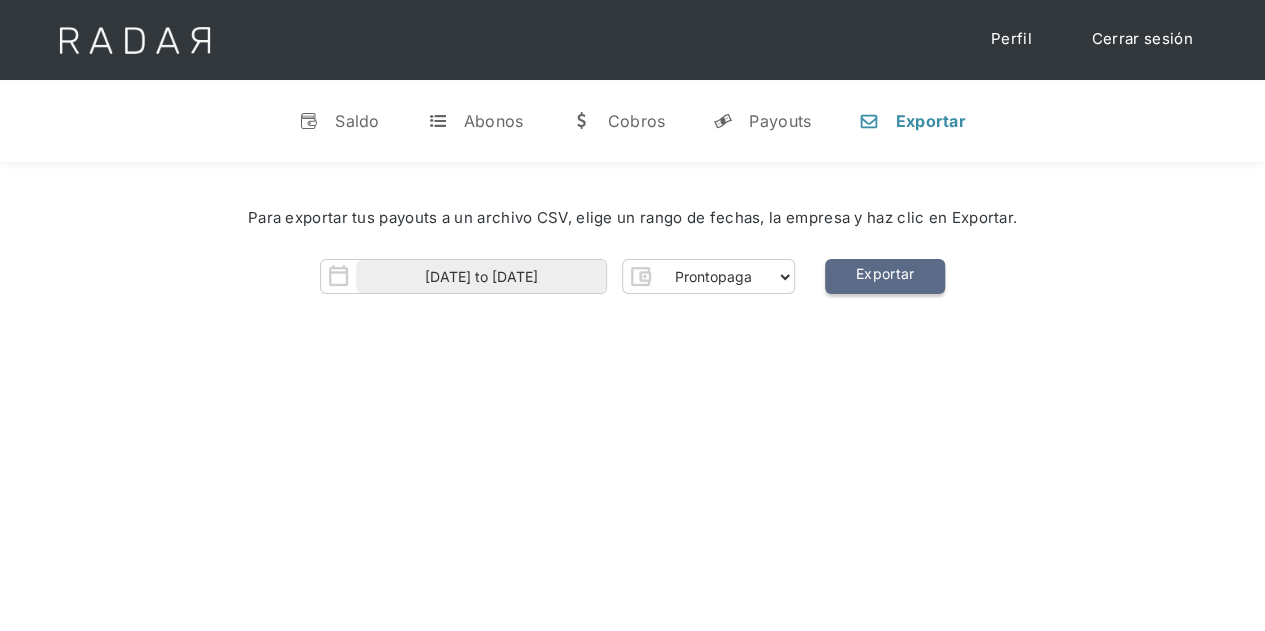 click on "Exportar" at bounding box center [885, 276] 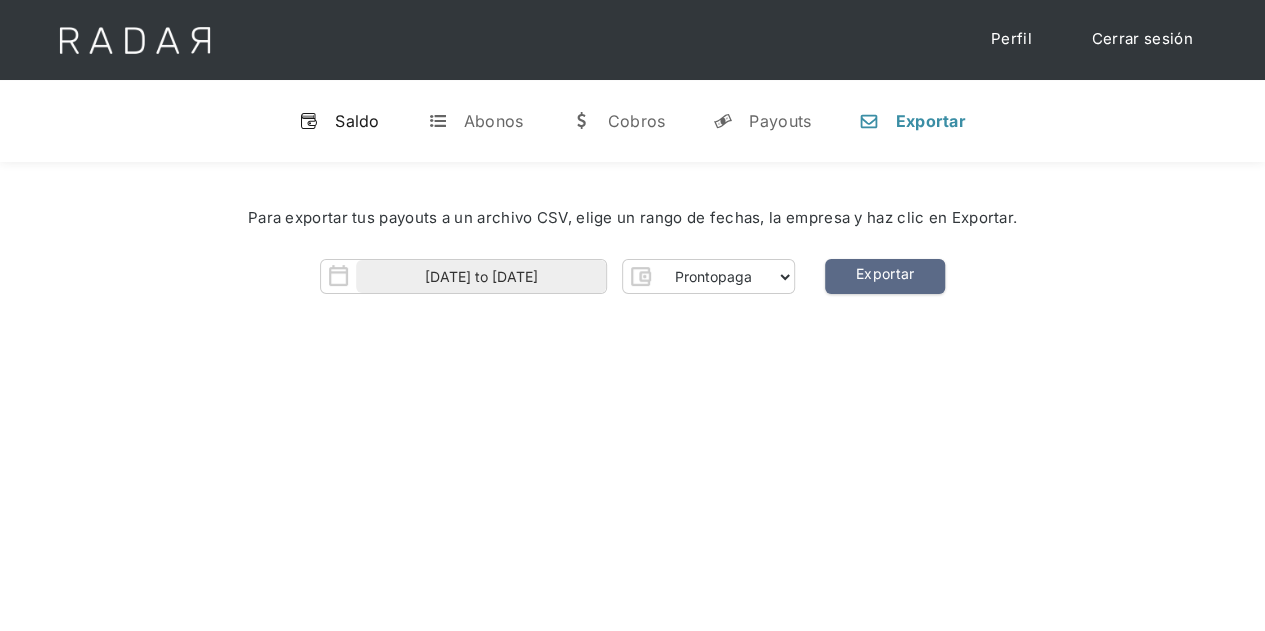 click on "Saldo" at bounding box center [357, 121] 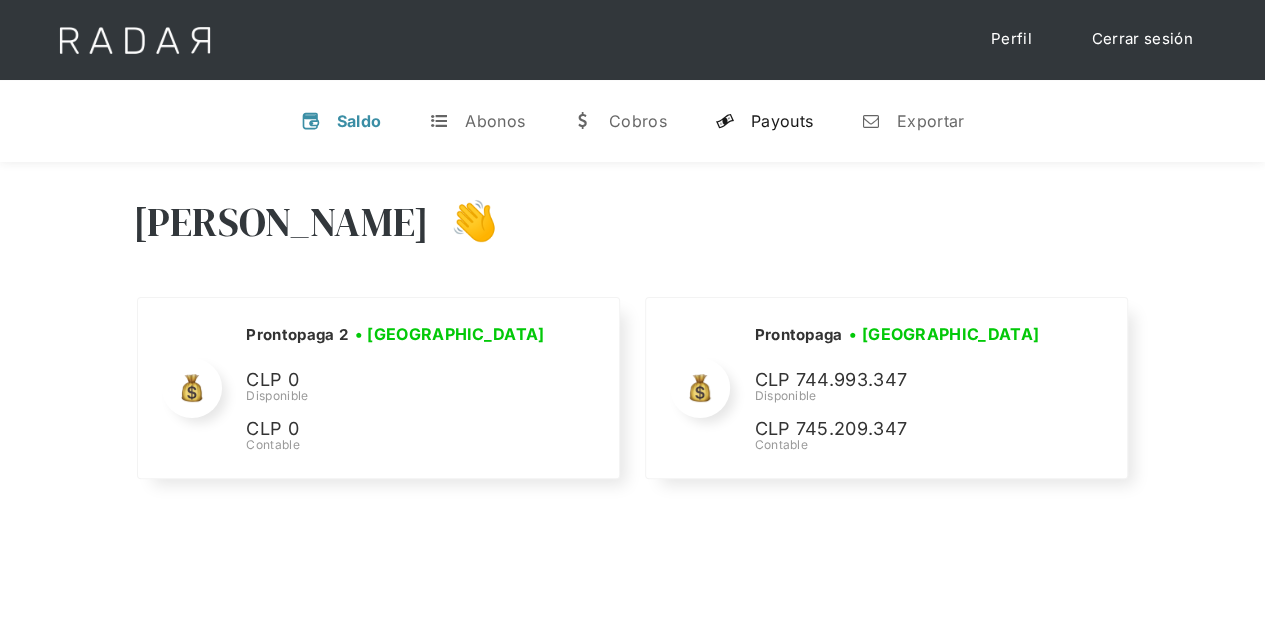 click on "Payouts" at bounding box center (782, 121) 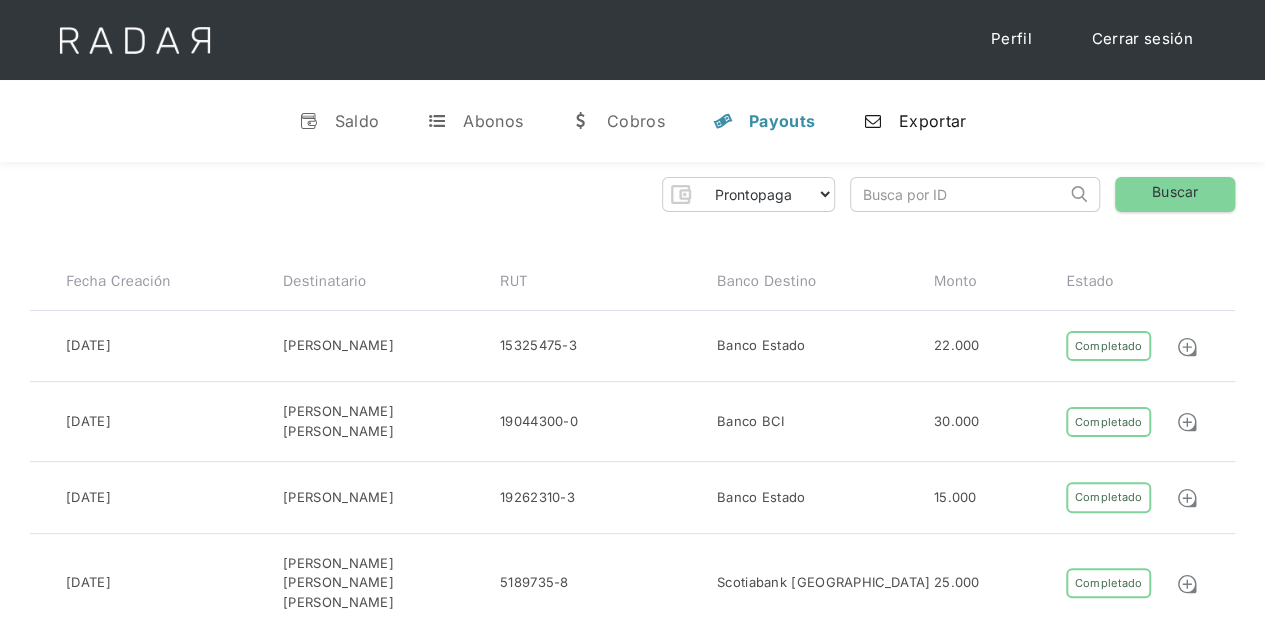 click on "n" at bounding box center (873, 121) 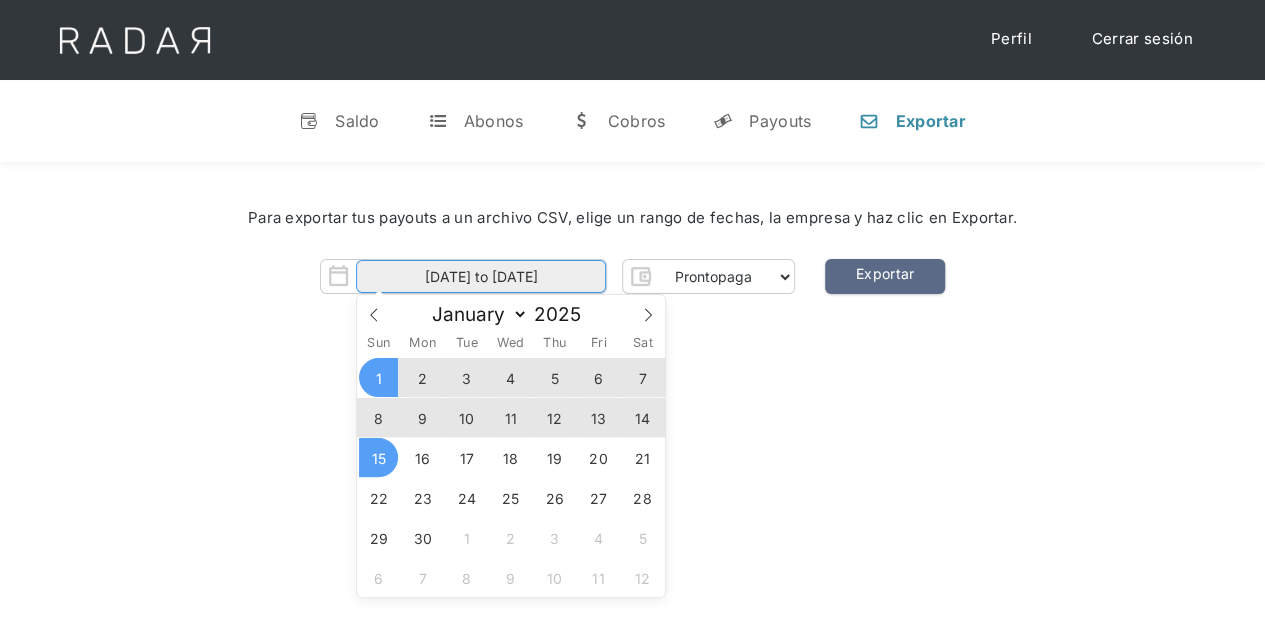 click on "01-06-2025 to 15-06-2025" at bounding box center (481, 276) 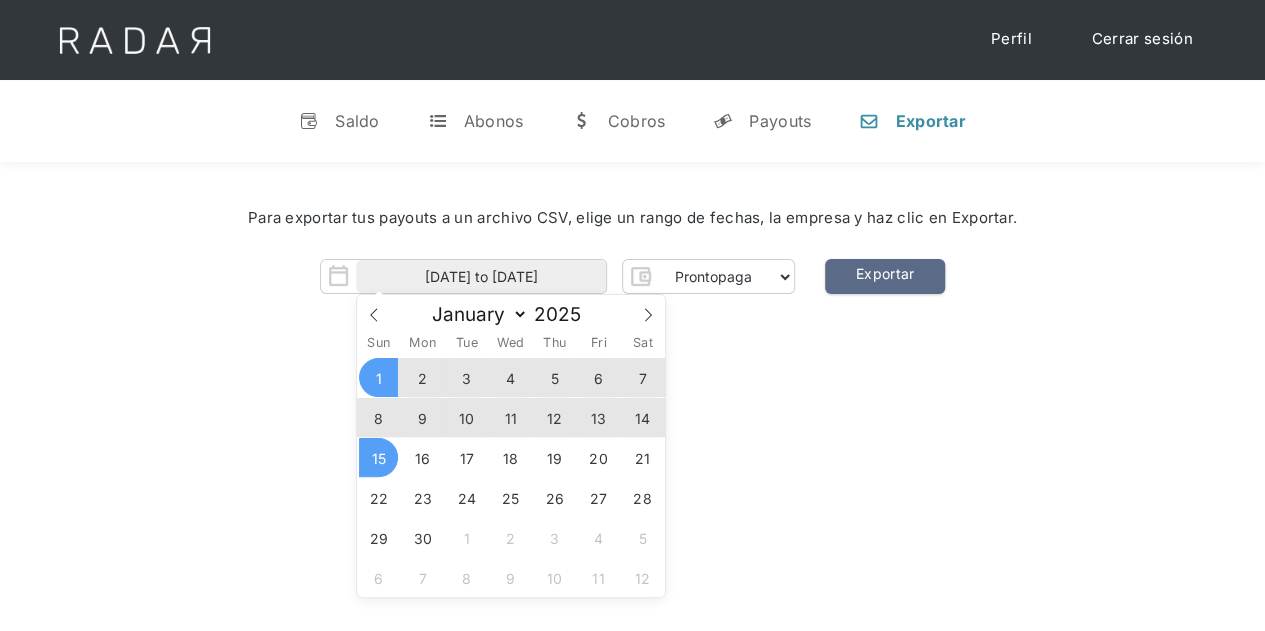 click on "1" at bounding box center [378, 377] 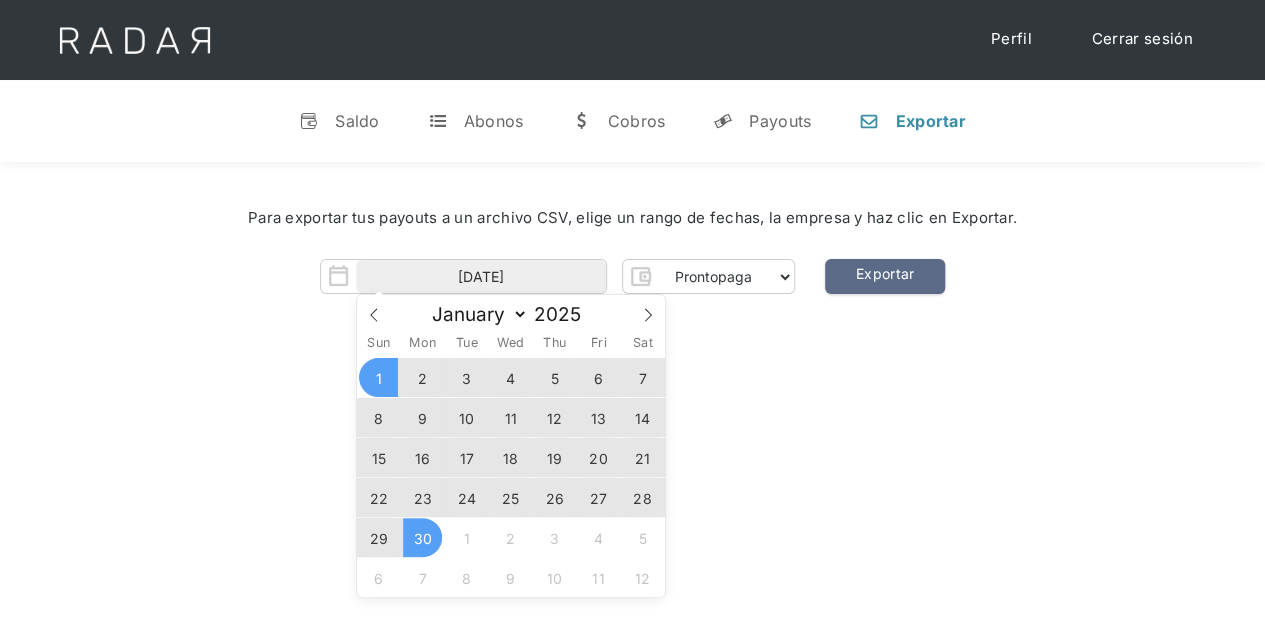 click on "30" at bounding box center (422, 537) 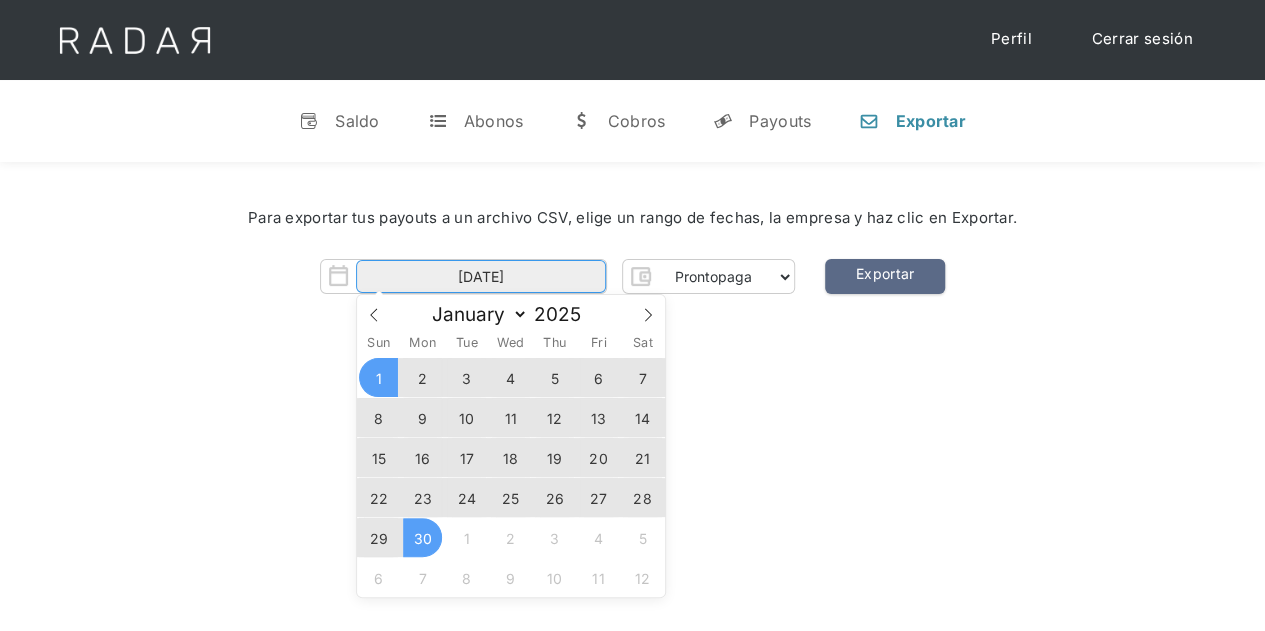 type on "01-06-2025 to 30-06-2025" 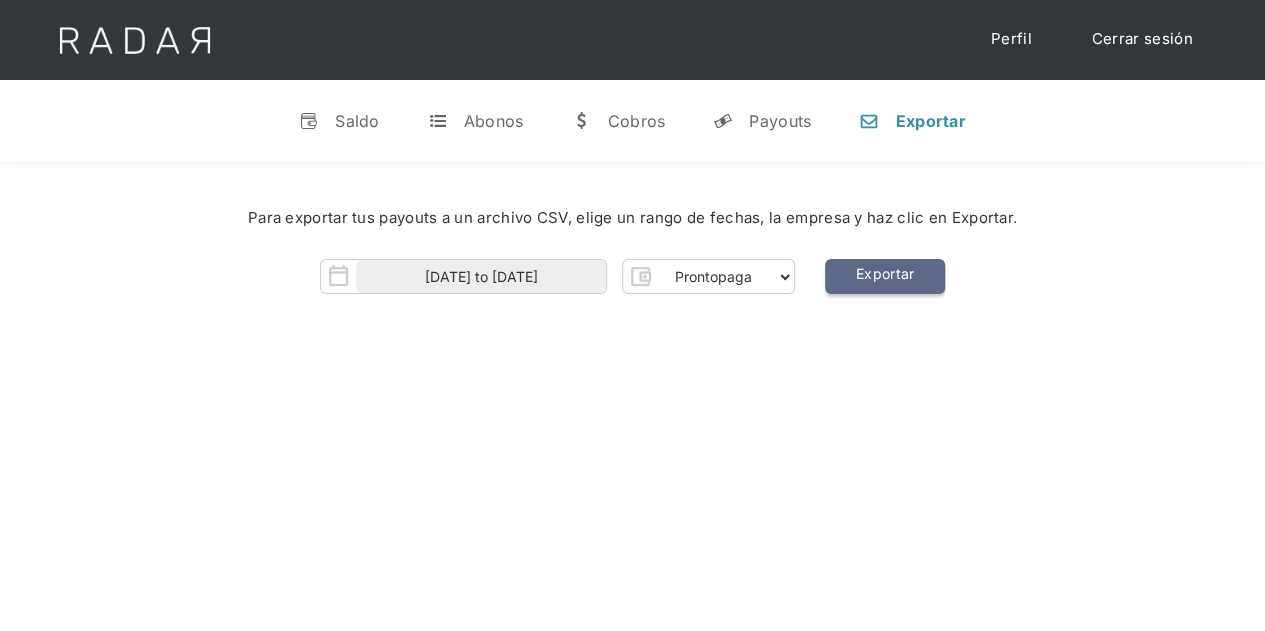 click on "Exportar" at bounding box center (885, 276) 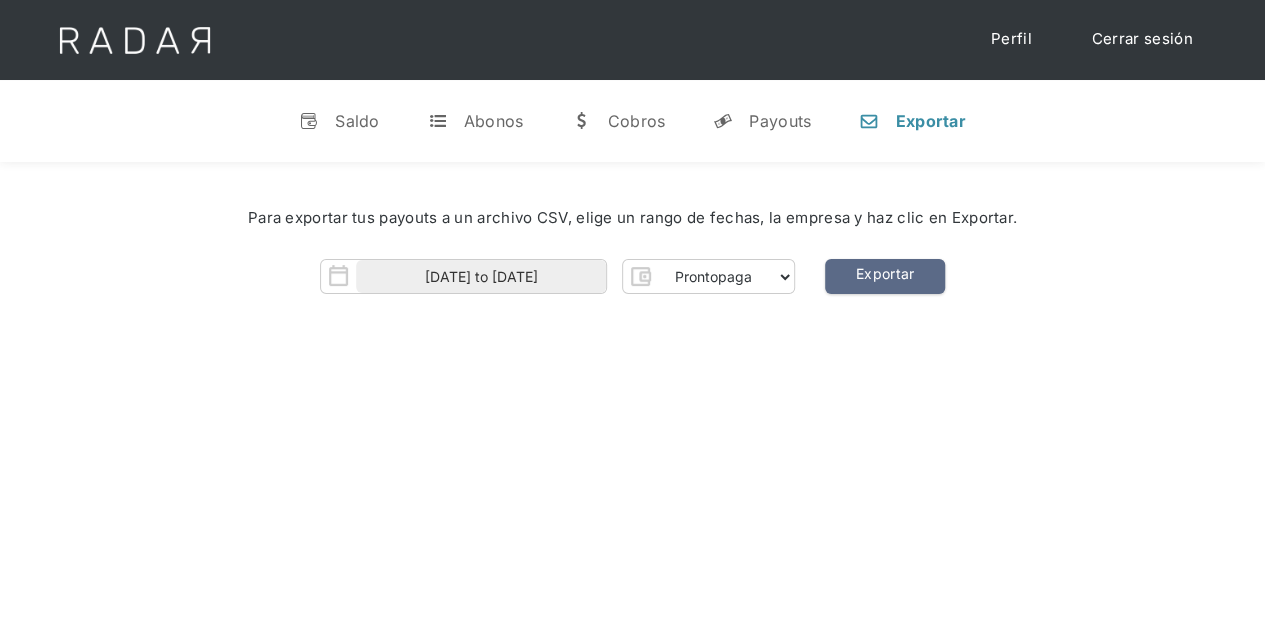 click on "Hola José  👋 Cargando tus cuentas... Nombre de la empresa • Conectada • Desconectada N/A Disponible N/A Contable Prontopaga 2 • Conectada • Desconectada CLP 0 Disponible CLP 0 Contable Prontopaga • Conectada • Desconectada CLP 744.993.347 Disponible CLP 745.209.347 Contable Prontopaga Prontopaga 2 Thank you! Your submission has been received! Oops! Something went wrong while submitting the form. Search Buscar Fecha Tipo Detalle Monto 25-05-2022 Abono Abono a la cuenta 330.000.000 o ñ No hay movimientos para mostrar 29-07-2025 Abono Abono a la cuenta Radar 1.500.000.000 o ñ 28-07-2025 Abono Abono a la cuenta Radar 1.500.000.000 o ñ 26-07-2025 Abono Abono a la cuenta Radar 1.000.000.000 o ñ 25-07-2025 Abono Abono a la cuenta Radar 1.500.000.000 o ñ 24-07-2025 Abono Abono a la cuenta Radar 1.000.000.000 o ñ 24-07-2025 Abono Abono a la cuenta Radar 1.000.000.000 o ñ 23-07-2025 Abono Abono a la cuenta Radar 1.000.000.000 o ñ 22-07-2025 Abono Abono a la cuenta Radar 1.500.000.000 o ñ Abono" at bounding box center [632, 477] 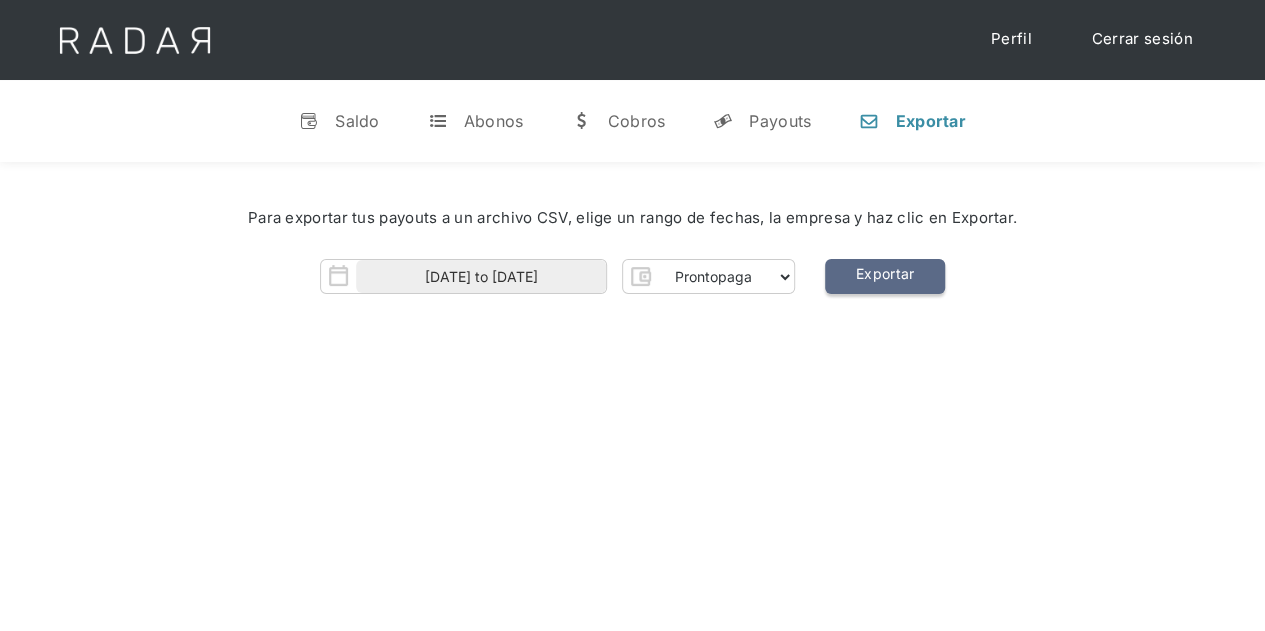 click on "Exportar" at bounding box center (885, 276) 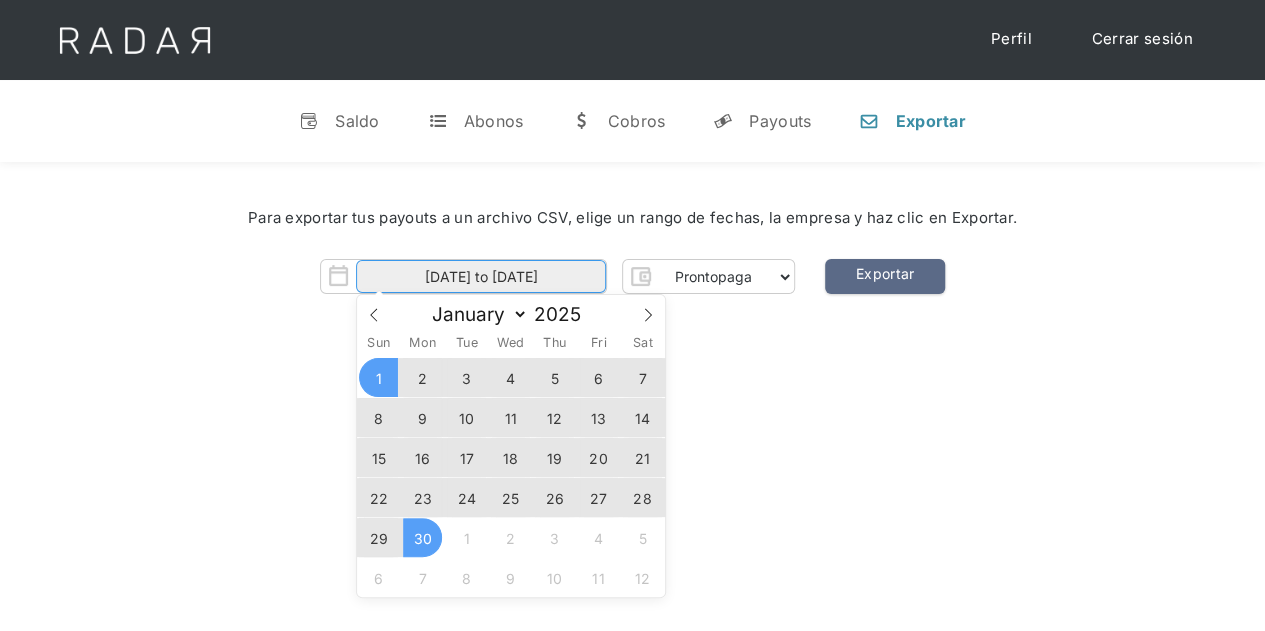 click on "01-06-2025 to 30-06-2025" at bounding box center [481, 276] 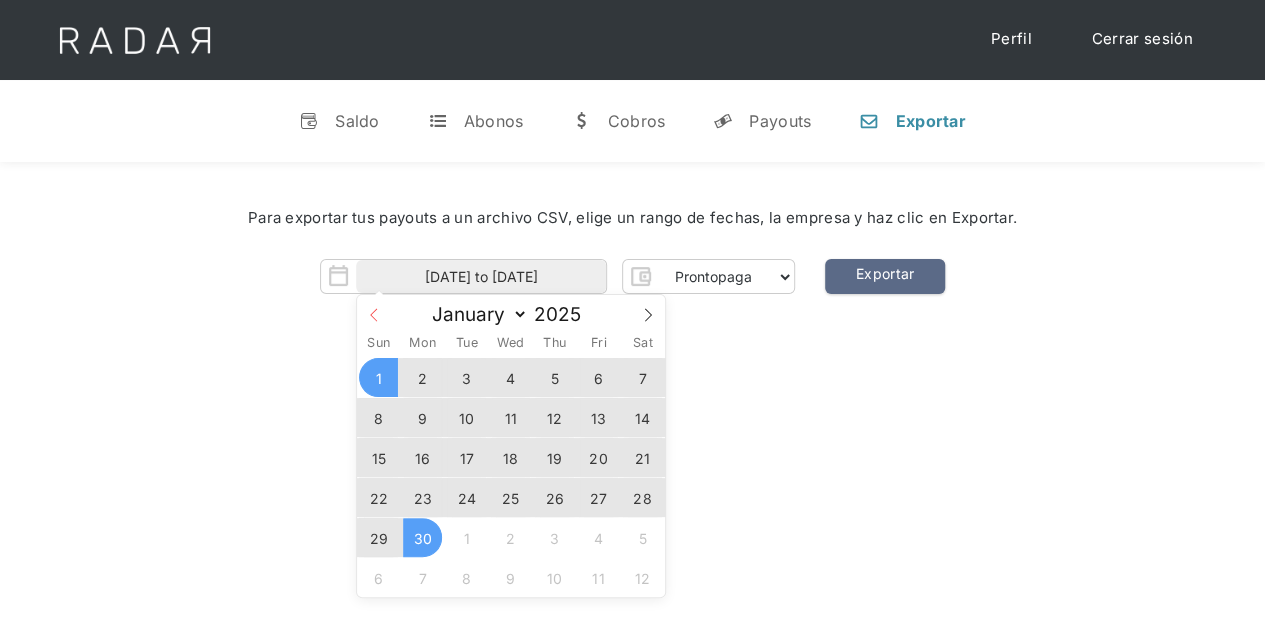 click 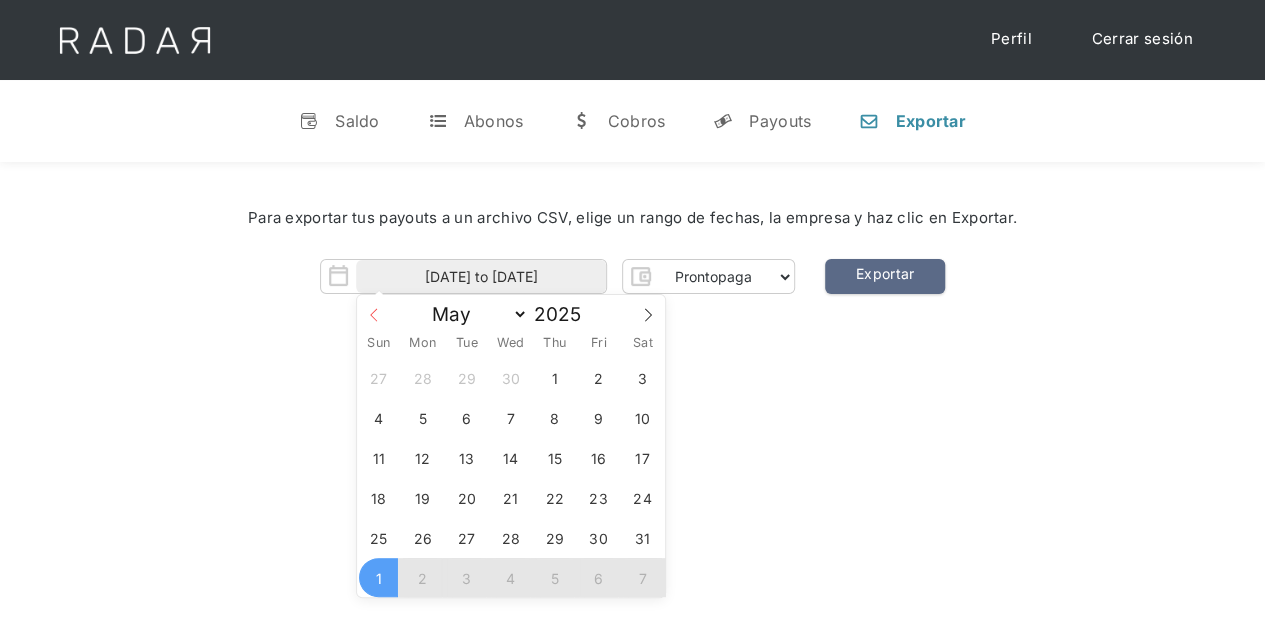 click 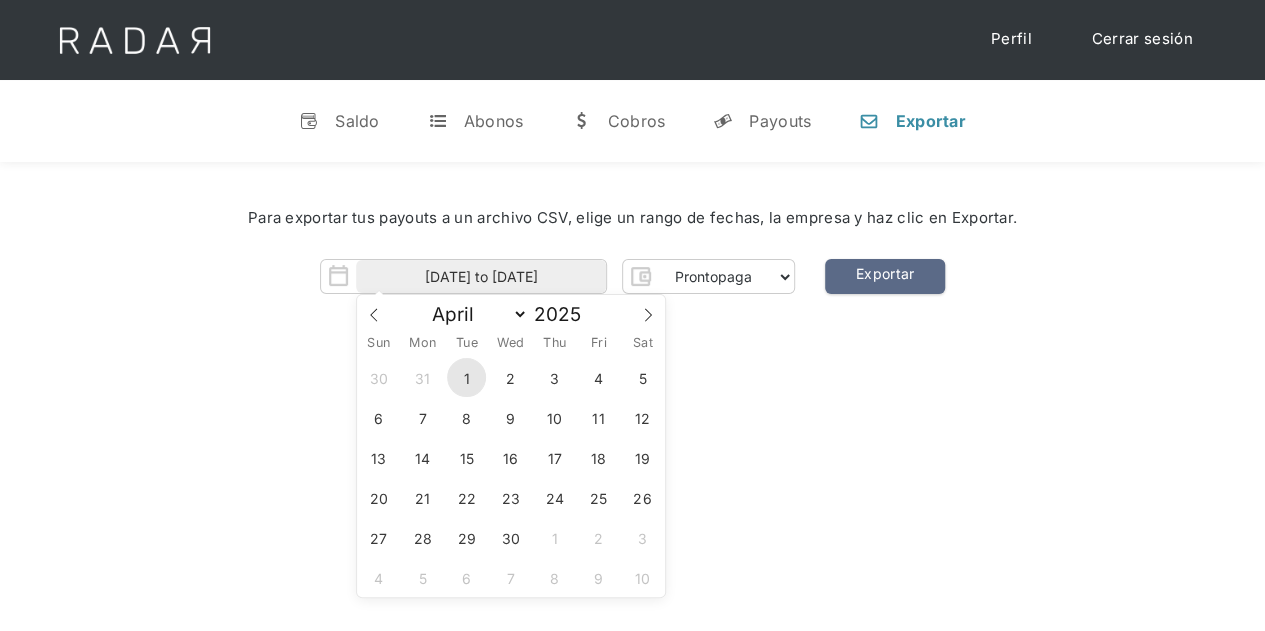 click on "1" at bounding box center (466, 377) 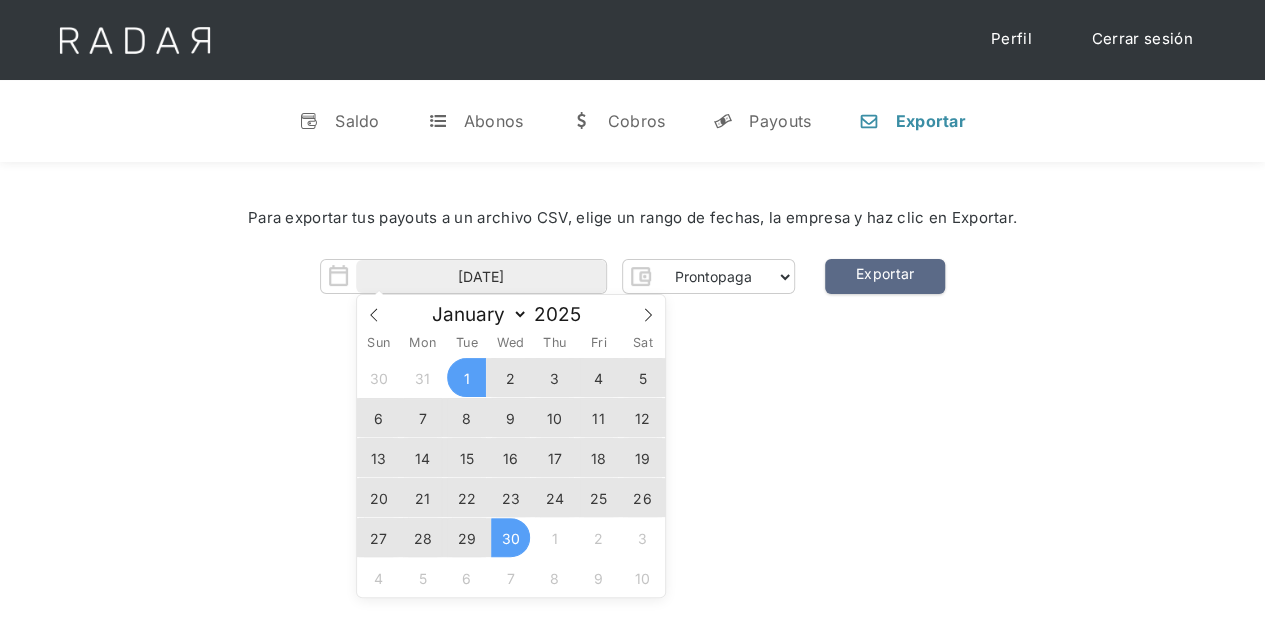 click on "30" at bounding box center (510, 537) 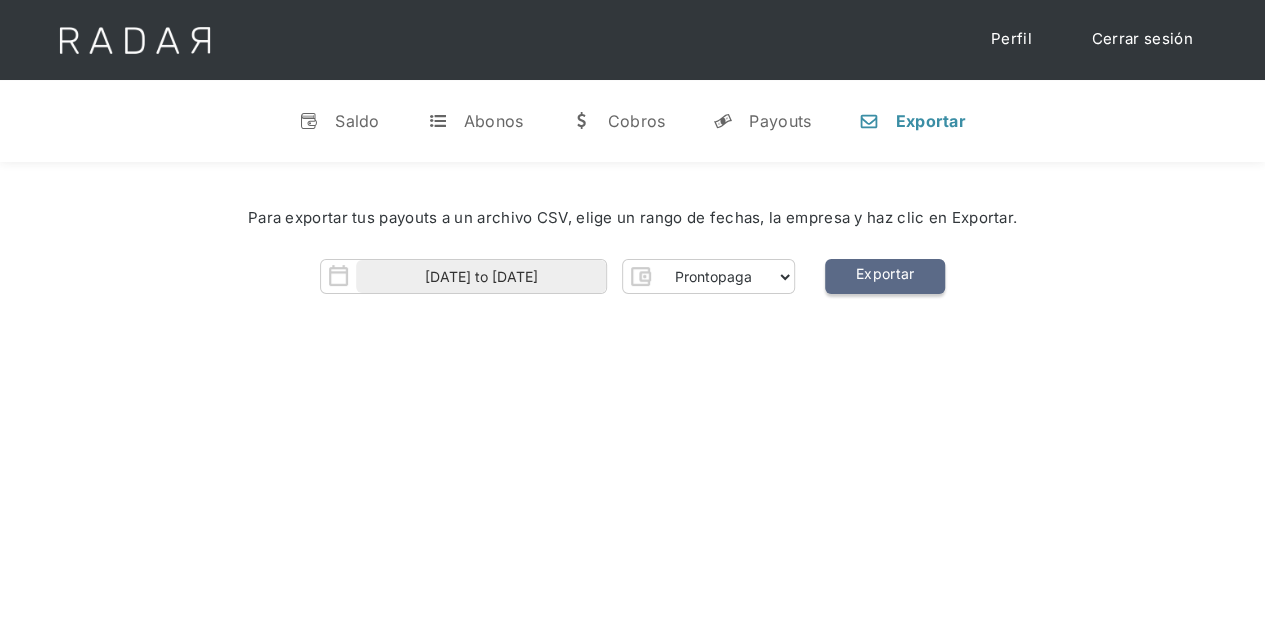 click on "Exportar" at bounding box center [885, 276] 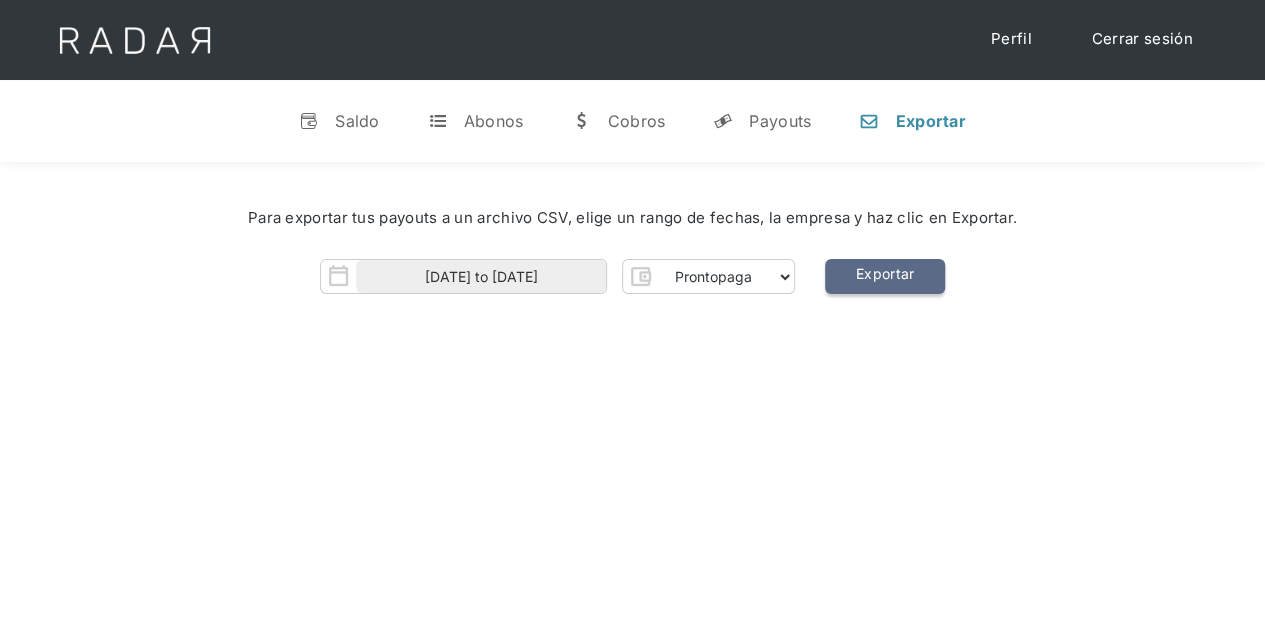 click on "Exportar" at bounding box center [885, 276] 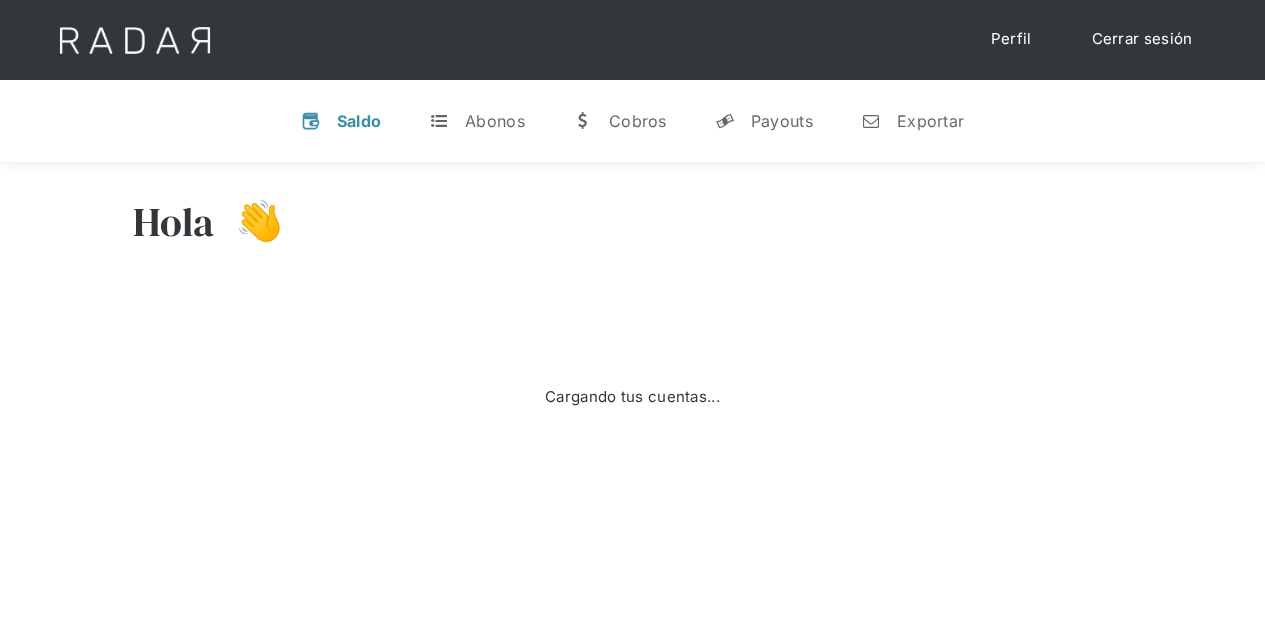 scroll, scrollTop: 0, scrollLeft: 0, axis: both 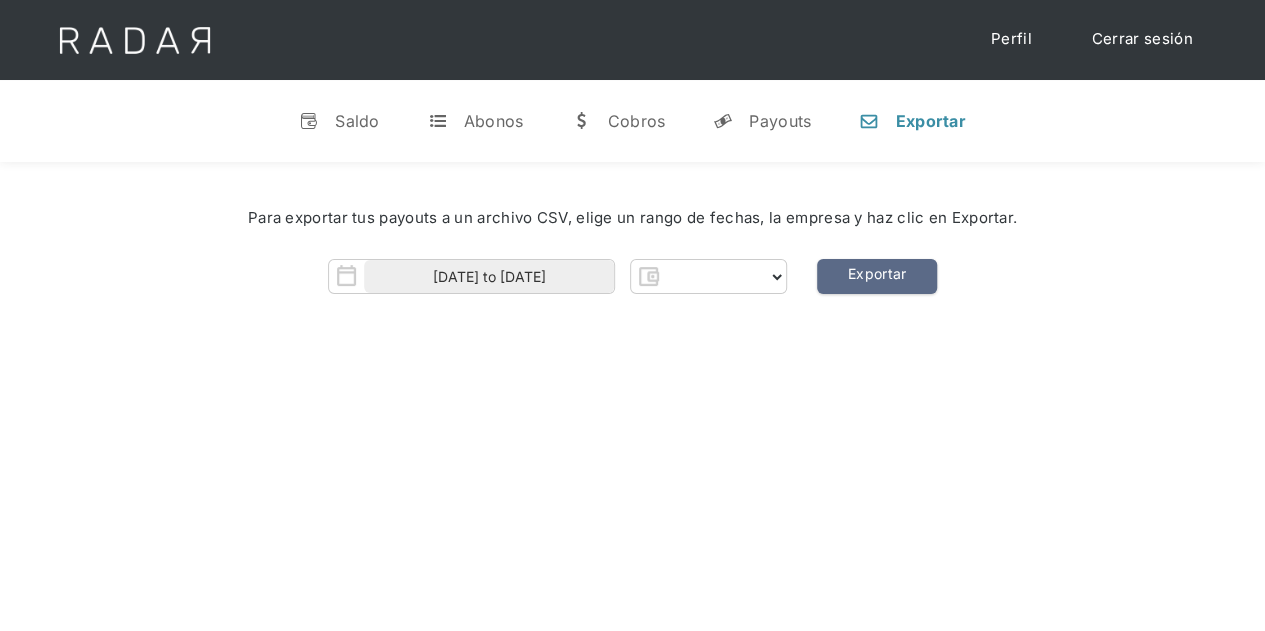 select on "prontopaga" 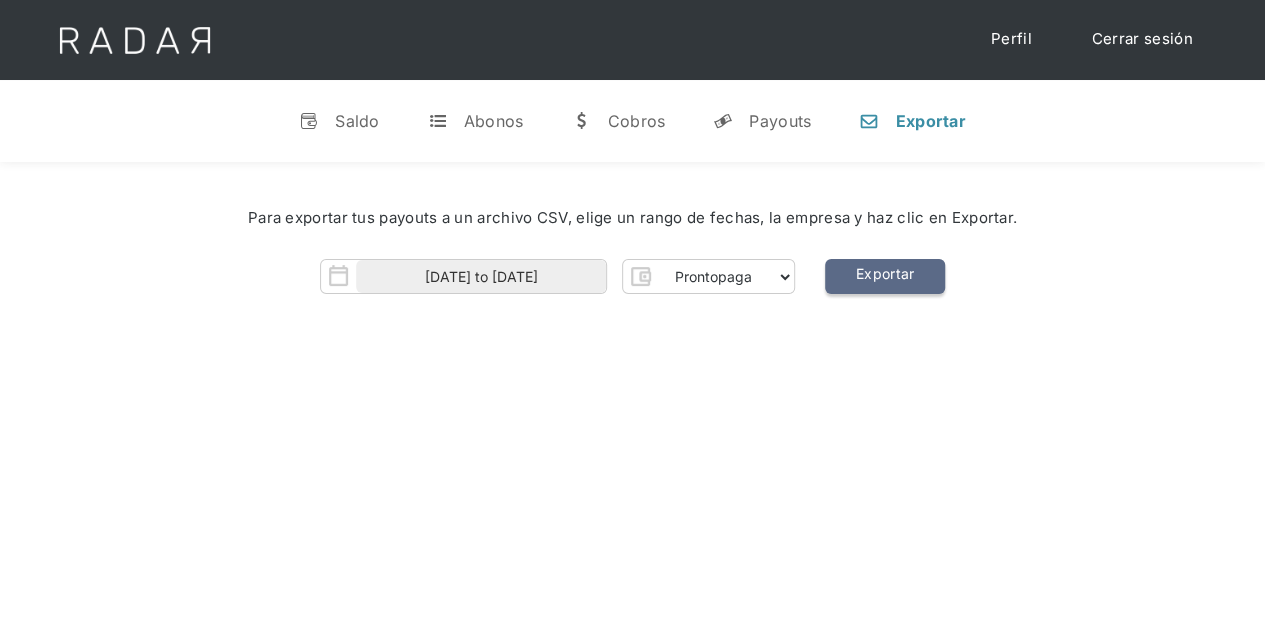 click on "Exportar" at bounding box center [885, 276] 